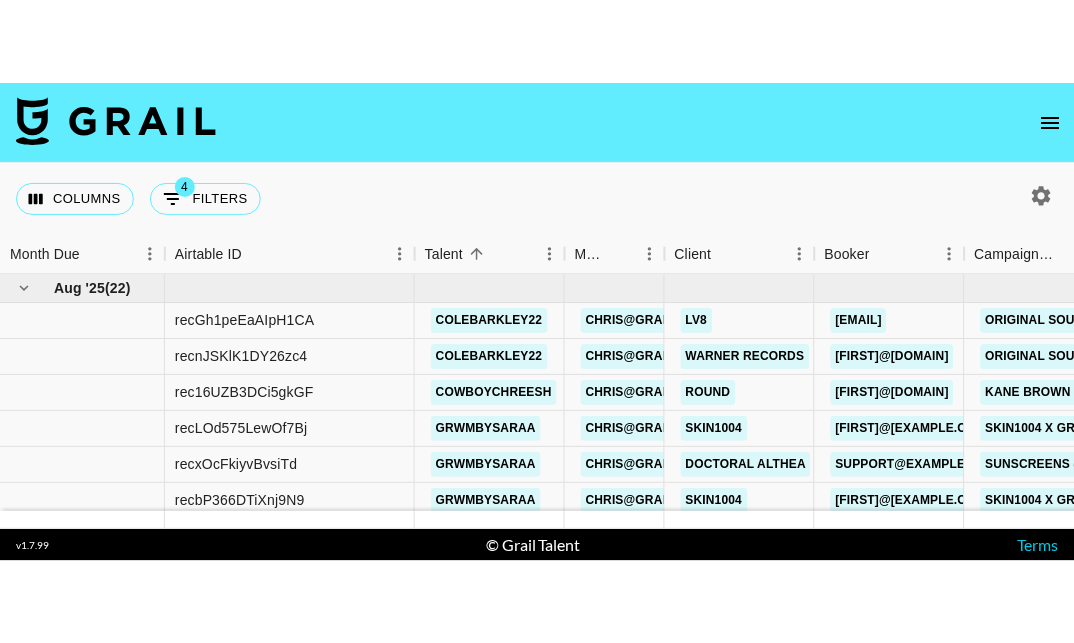 scroll, scrollTop: 0, scrollLeft: 0, axis: both 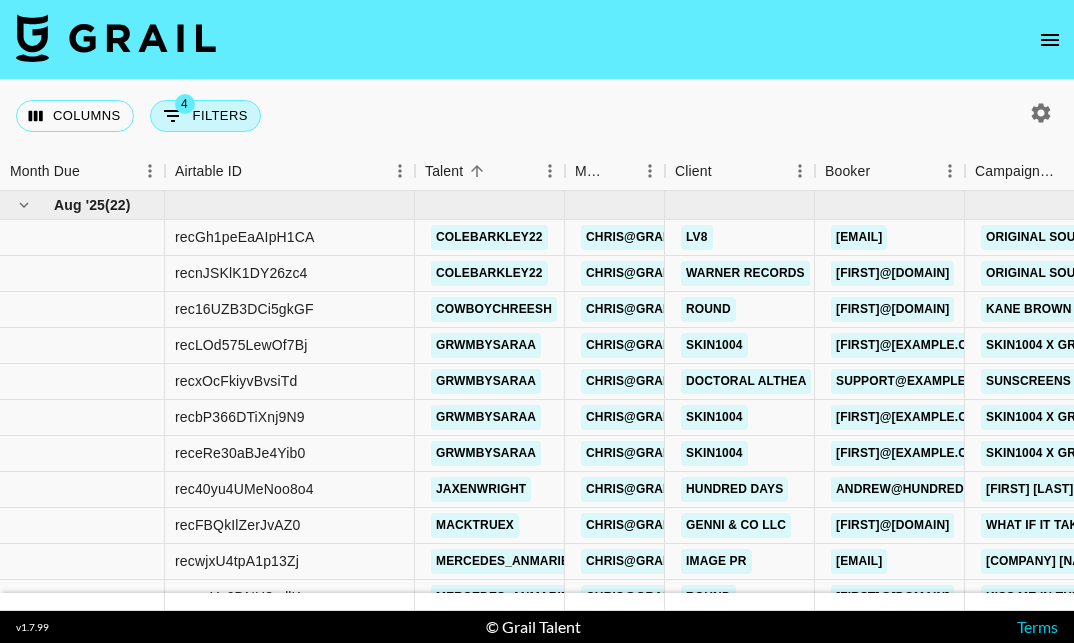 click on "4 Filters" at bounding box center [205, 116] 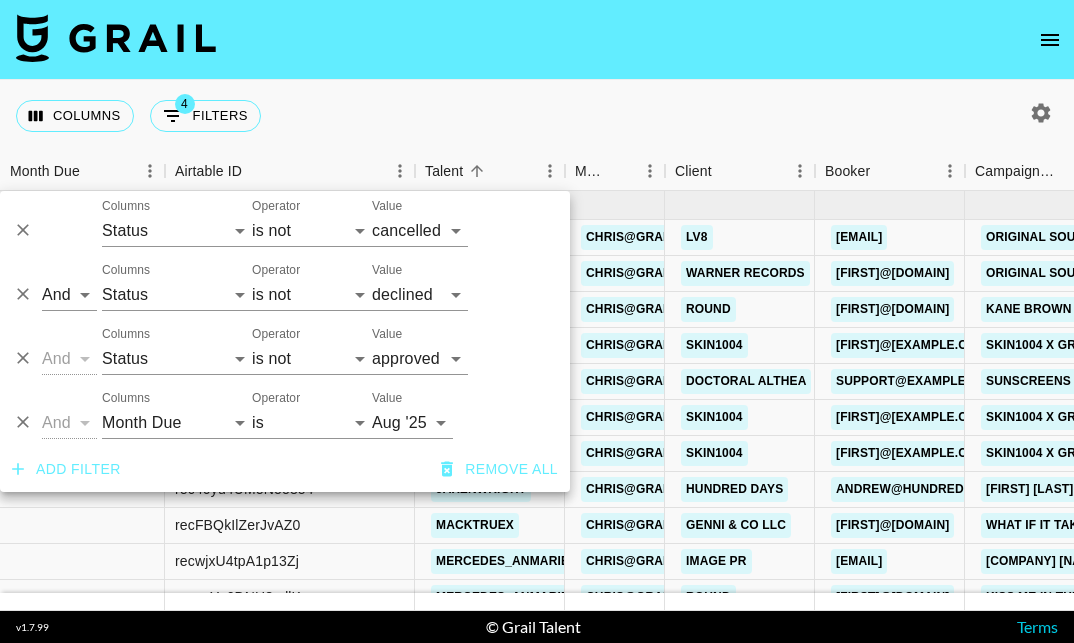 click on "Columns 4 Filters + Booking" at bounding box center [537, 116] 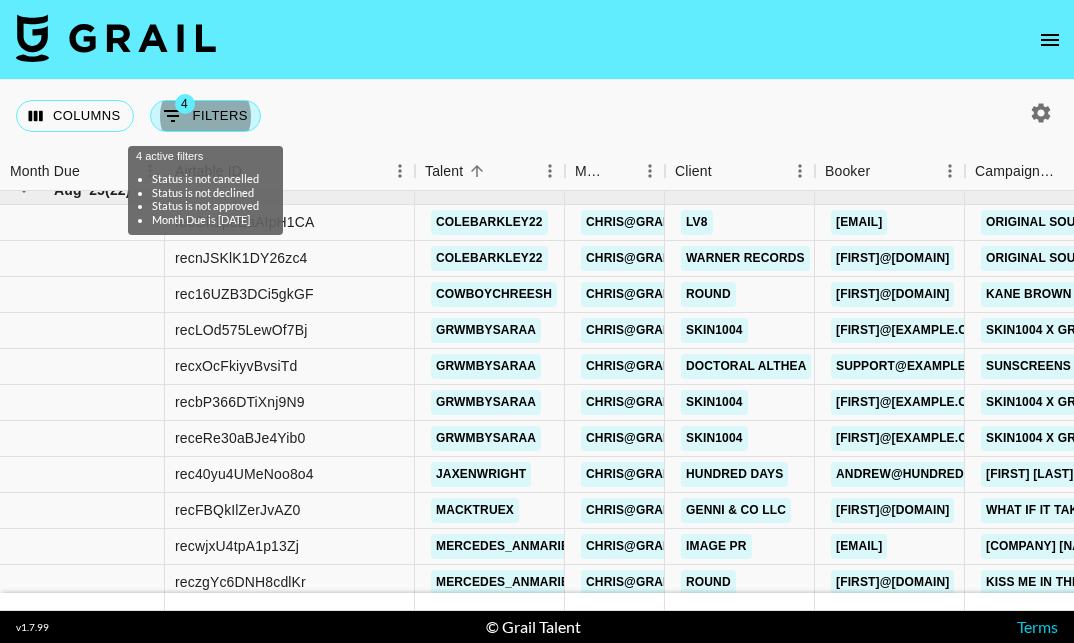 scroll, scrollTop: 15, scrollLeft: 0, axis: vertical 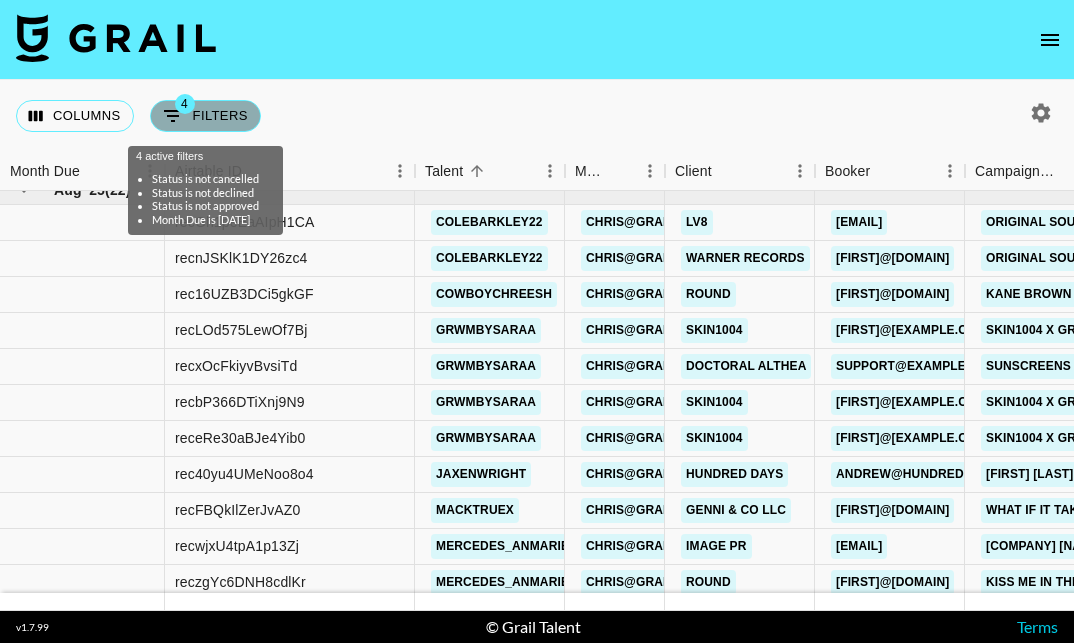click on "4 Filters" at bounding box center [205, 116] 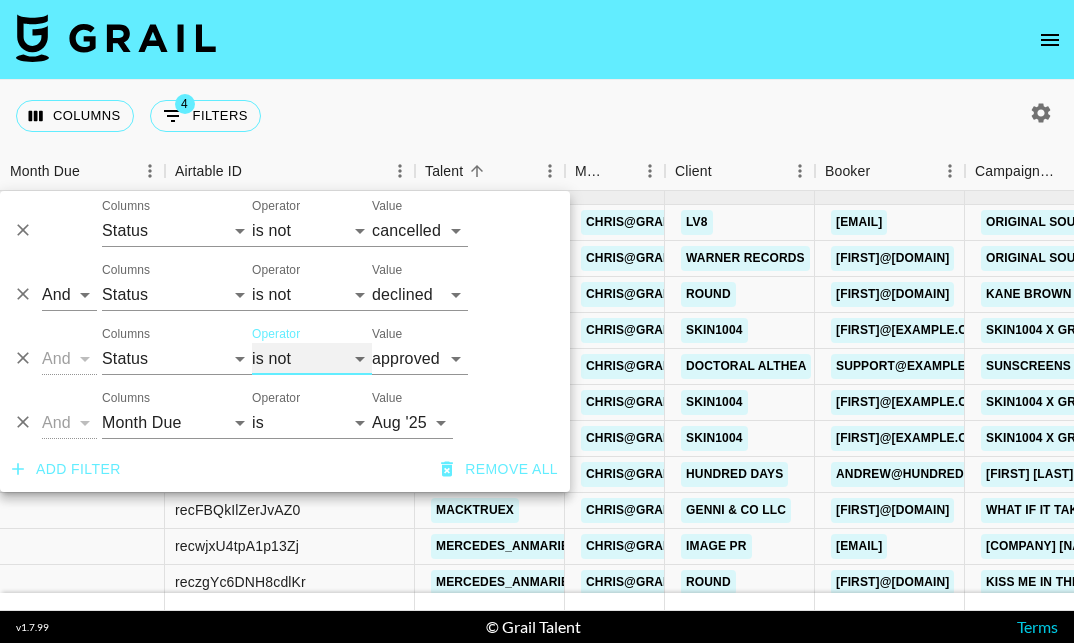 select on "is" 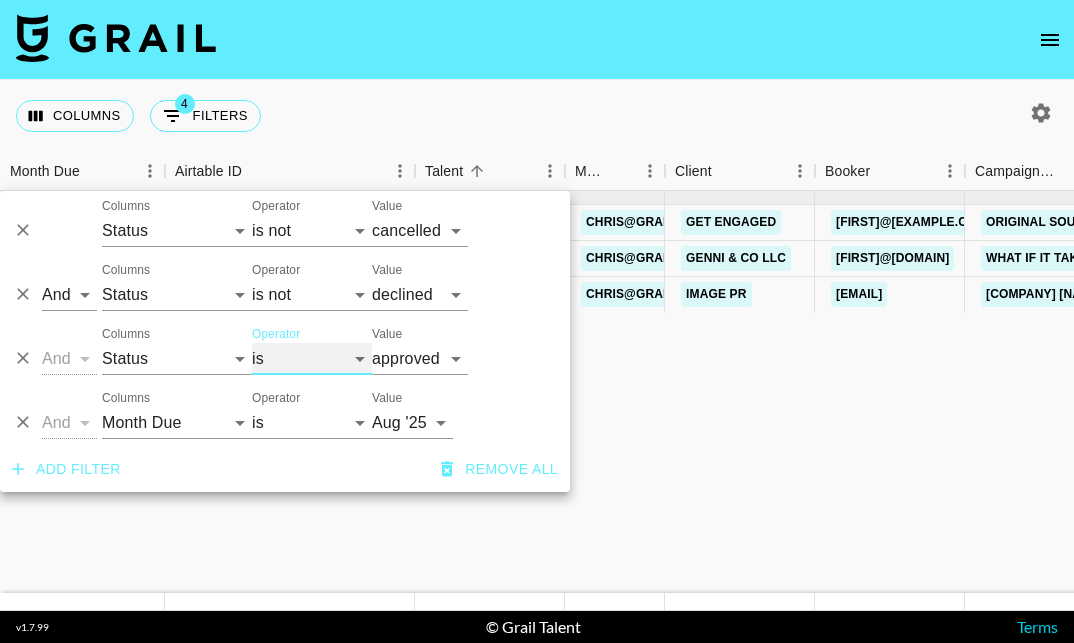 scroll, scrollTop: 0, scrollLeft: 0, axis: both 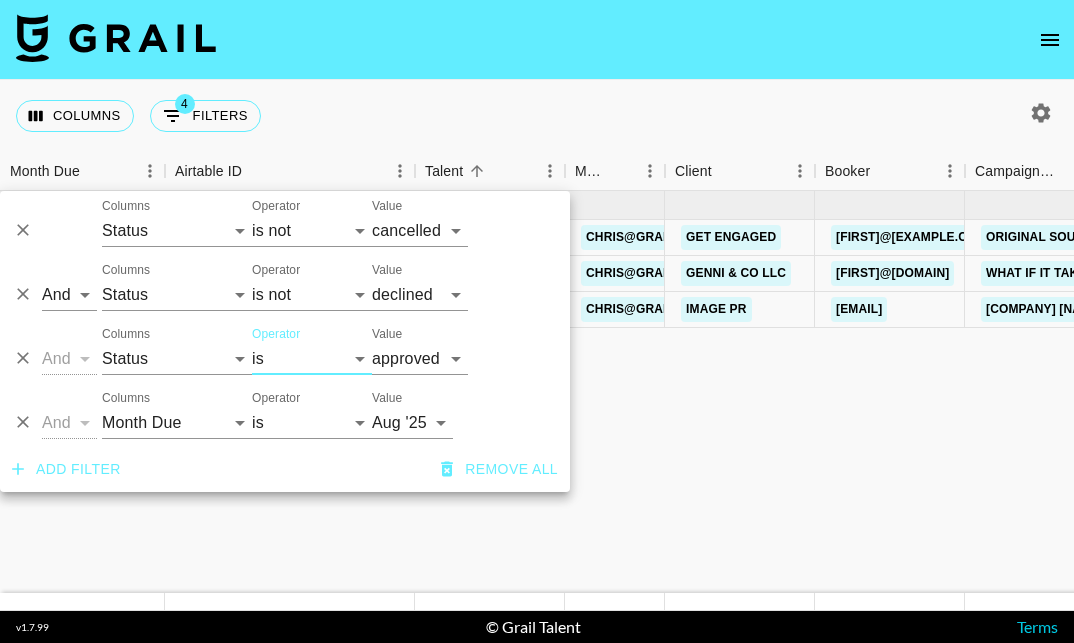 click on "Columns 4 Filters + Booking" at bounding box center [537, 116] 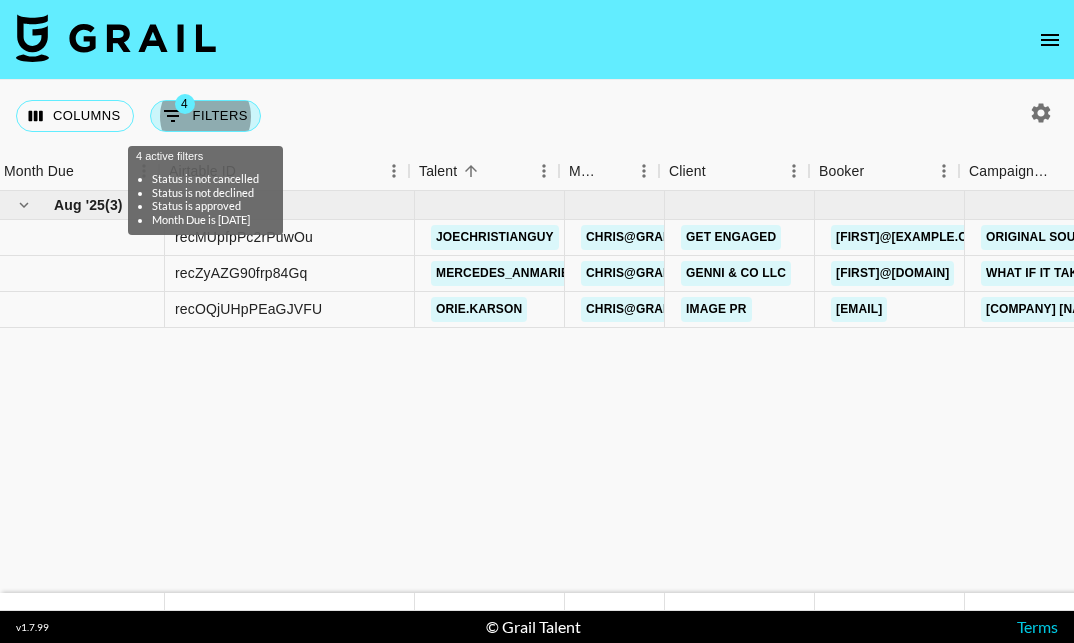 scroll, scrollTop: 0, scrollLeft: -1, axis: horizontal 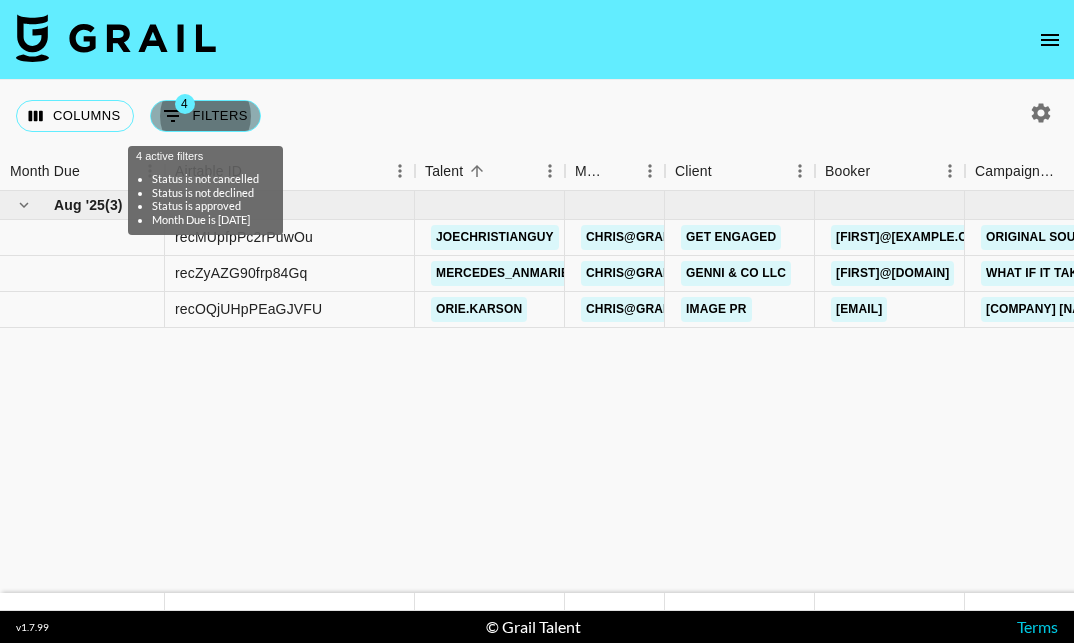 click on "4 Filters" at bounding box center [205, 116] 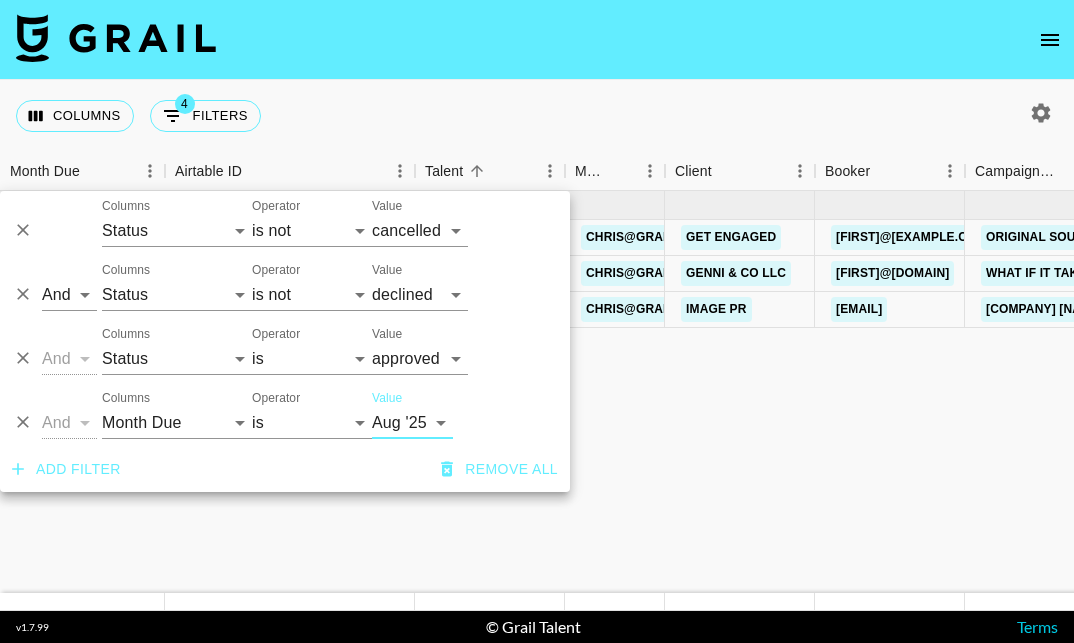 drag, startPoint x: 238, startPoint y: 118, endPoint x: -1, endPoint y: -1, distance: 266.98688 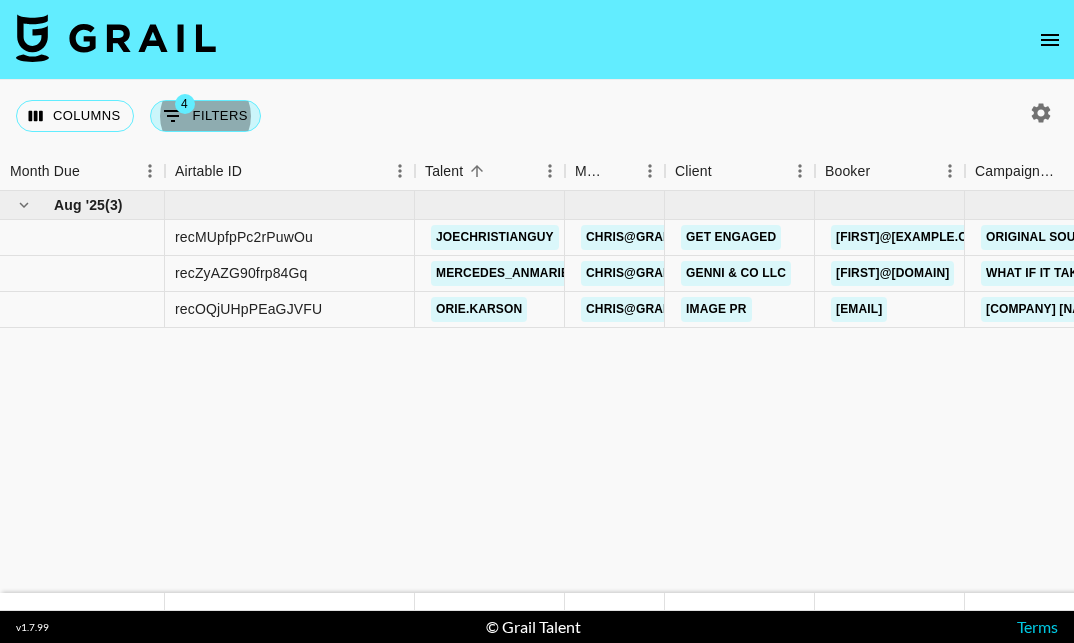 click on "4 Filters" at bounding box center (205, 116) 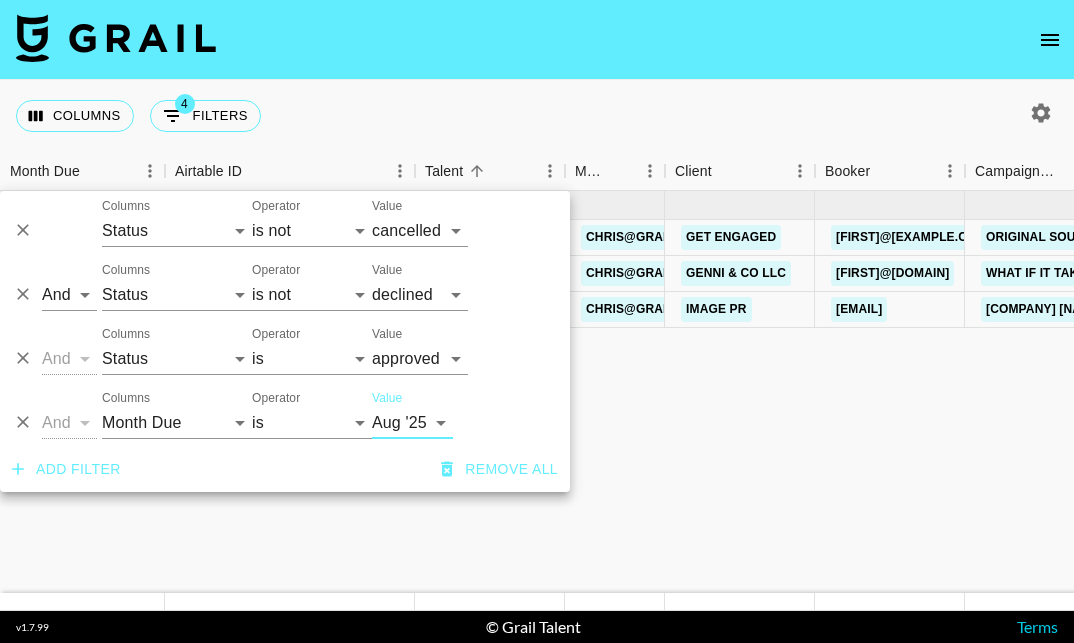 drag, startPoint x: 236, startPoint y: 122, endPoint x: 242, endPoint y: 462, distance: 340.05295 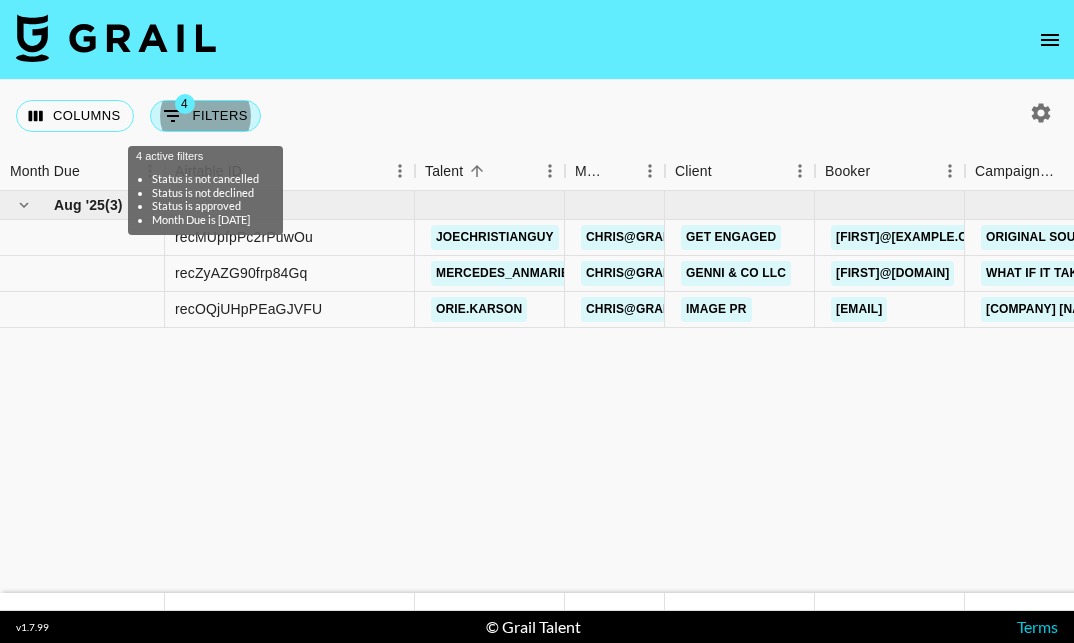 click on "4 Filters" at bounding box center (205, 116) 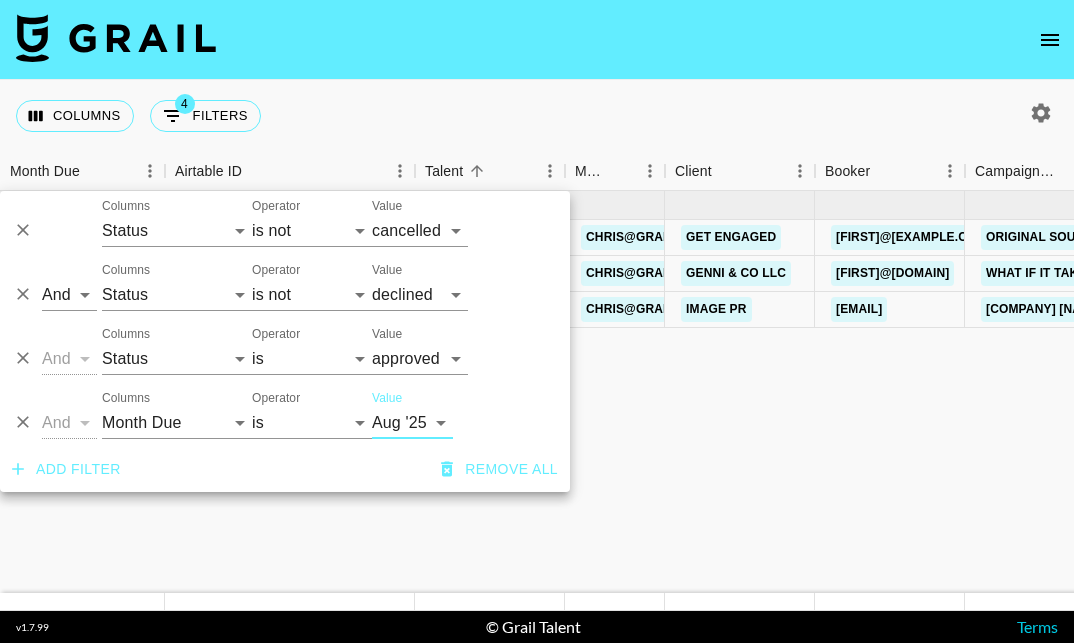drag, startPoint x: 209, startPoint y: 117, endPoint x: 280, endPoint y: 353, distance: 246.44878 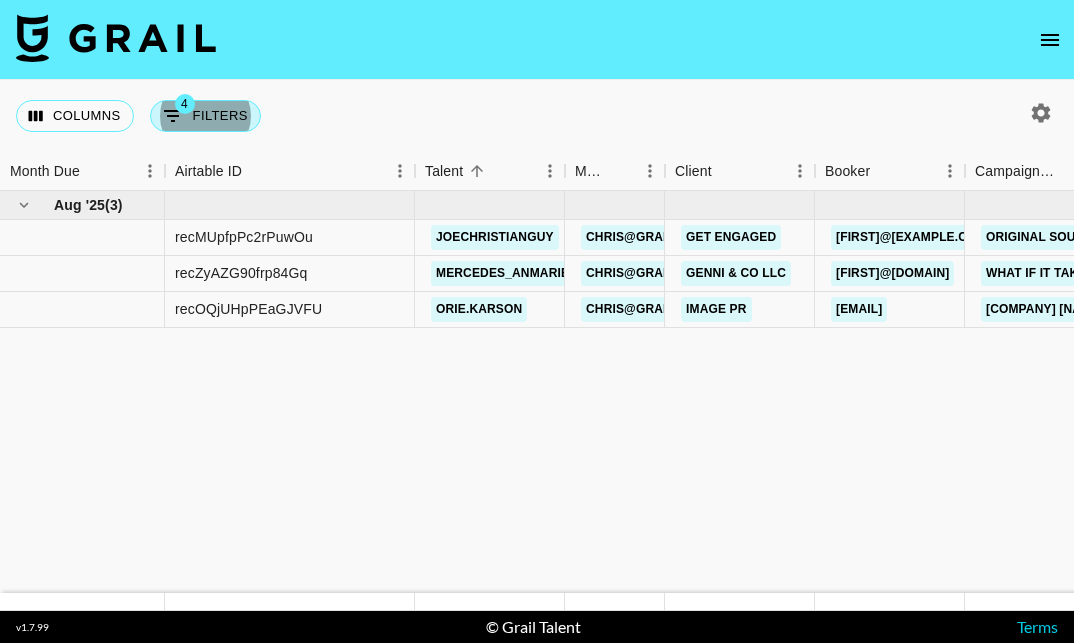 click on "4 Filters" at bounding box center (205, 116) 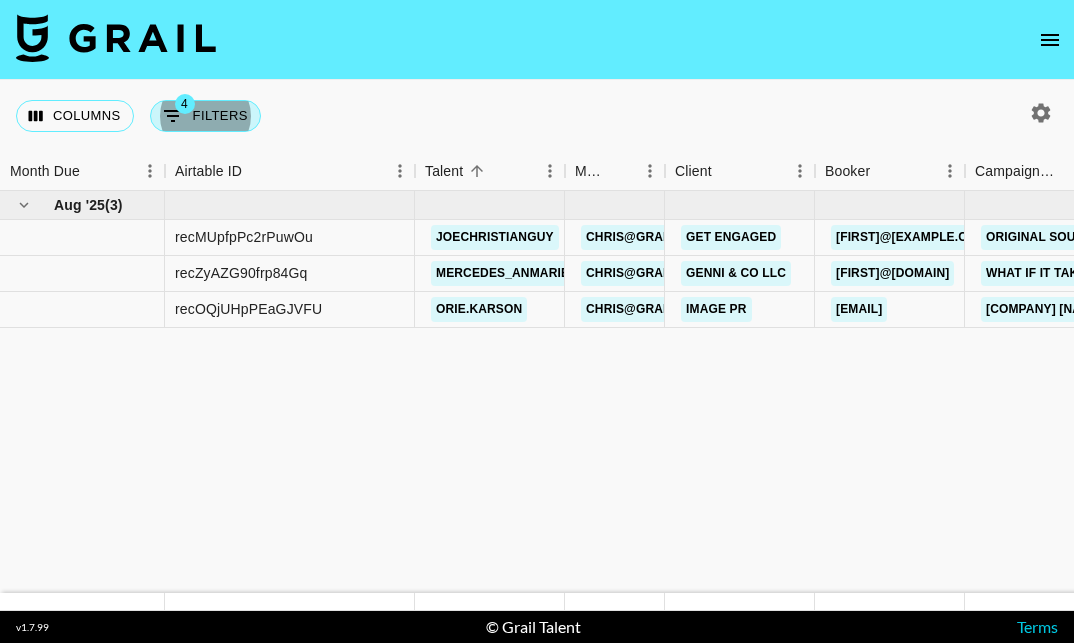 select on "status" 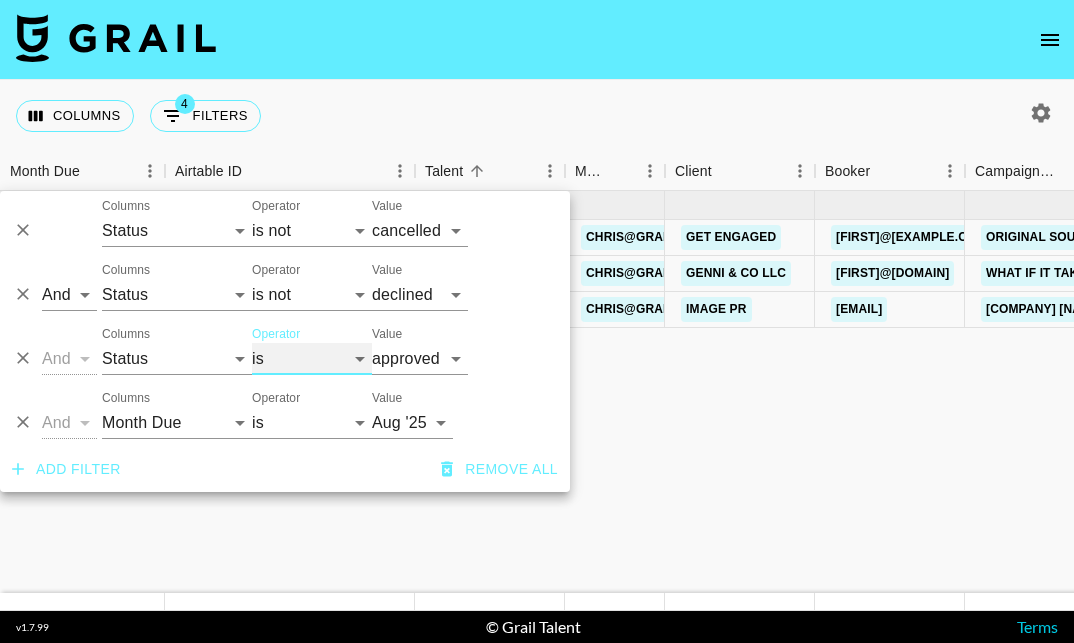 select on "not" 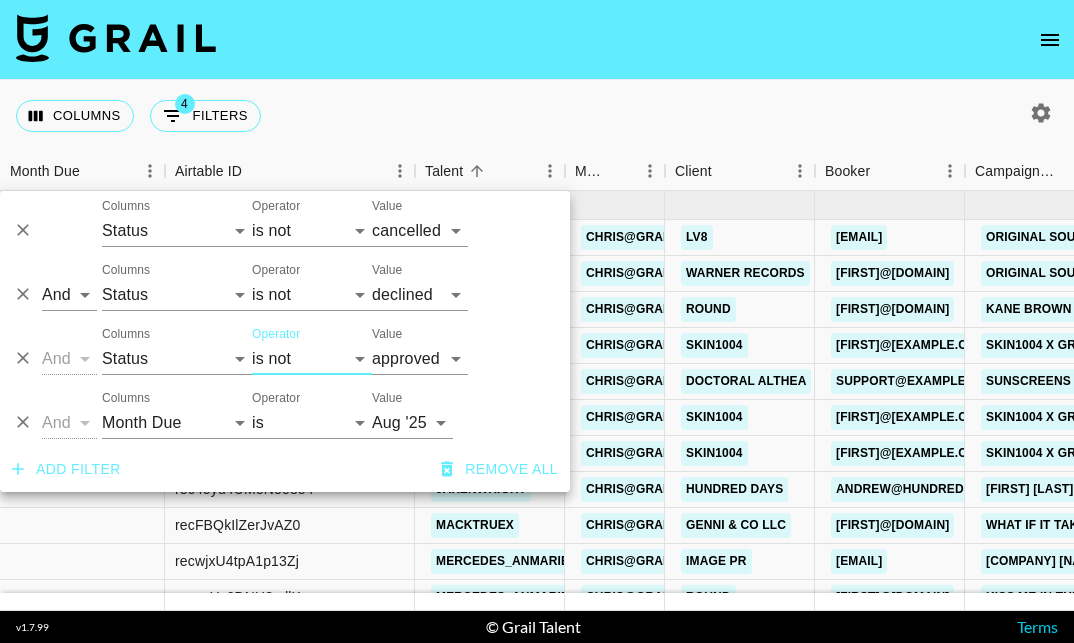 click on "Value confirmed declined draft posted approved cancelled badDebt" at bounding box center (467, 351) 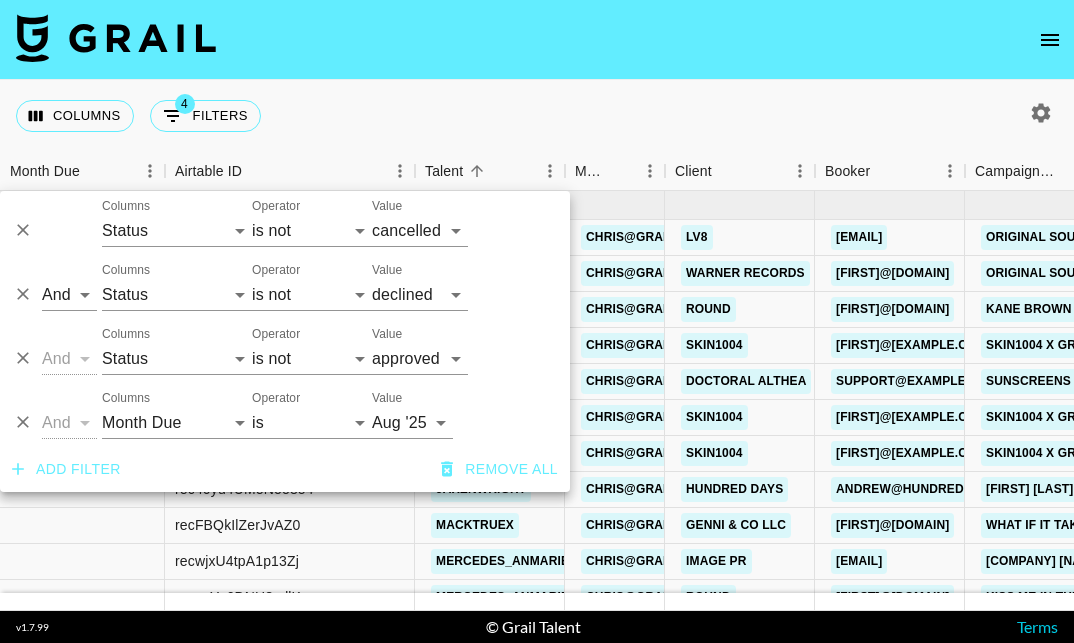 click on "Columns 4 Filters + Booking" at bounding box center [537, 116] 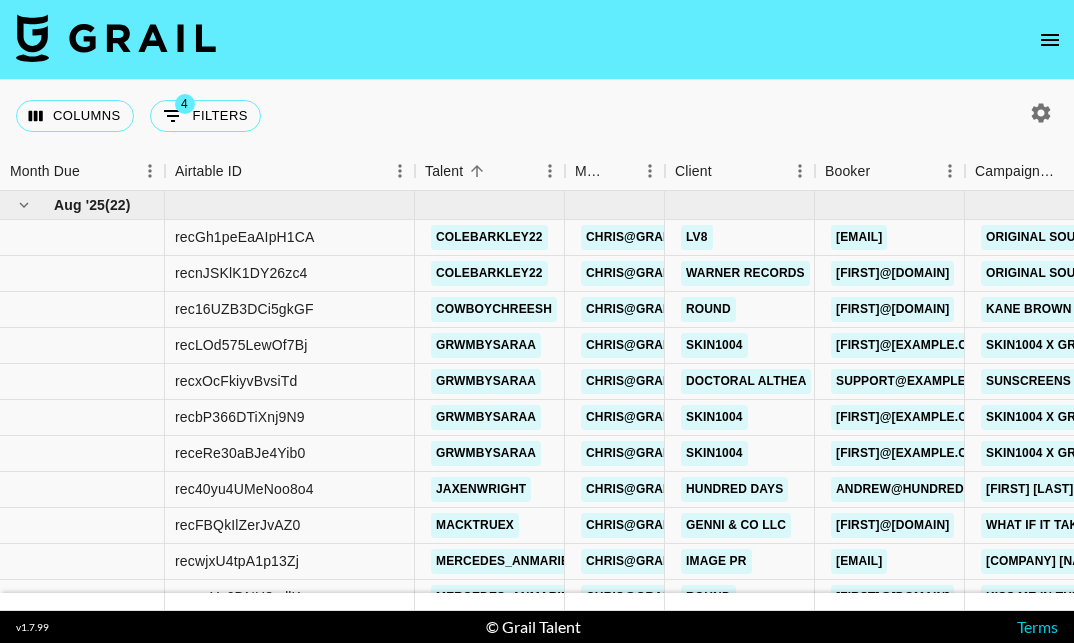 scroll, scrollTop: 0, scrollLeft: 0, axis: both 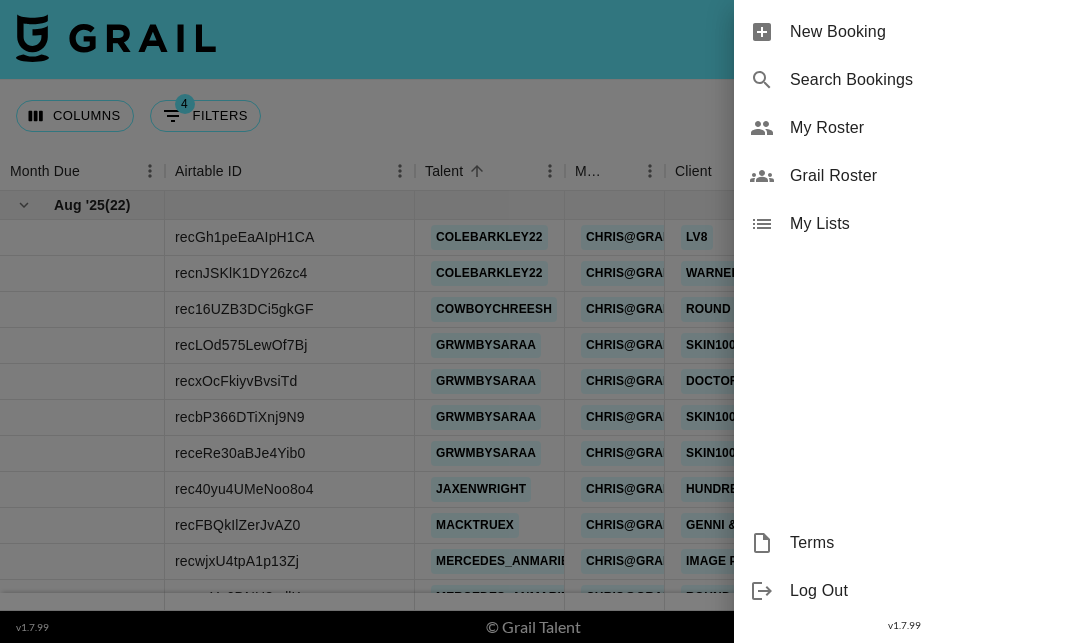 click on "New Booking" at bounding box center (924, 32) 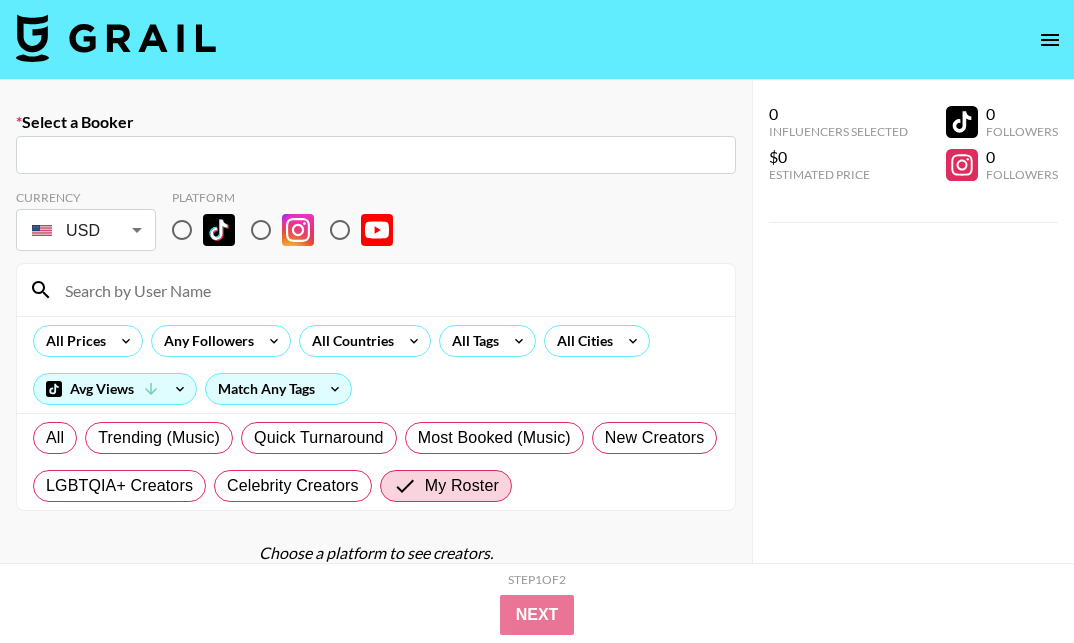 drag, startPoint x: 518, startPoint y: 98, endPoint x: 326, endPoint y: 157, distance: 200.86064 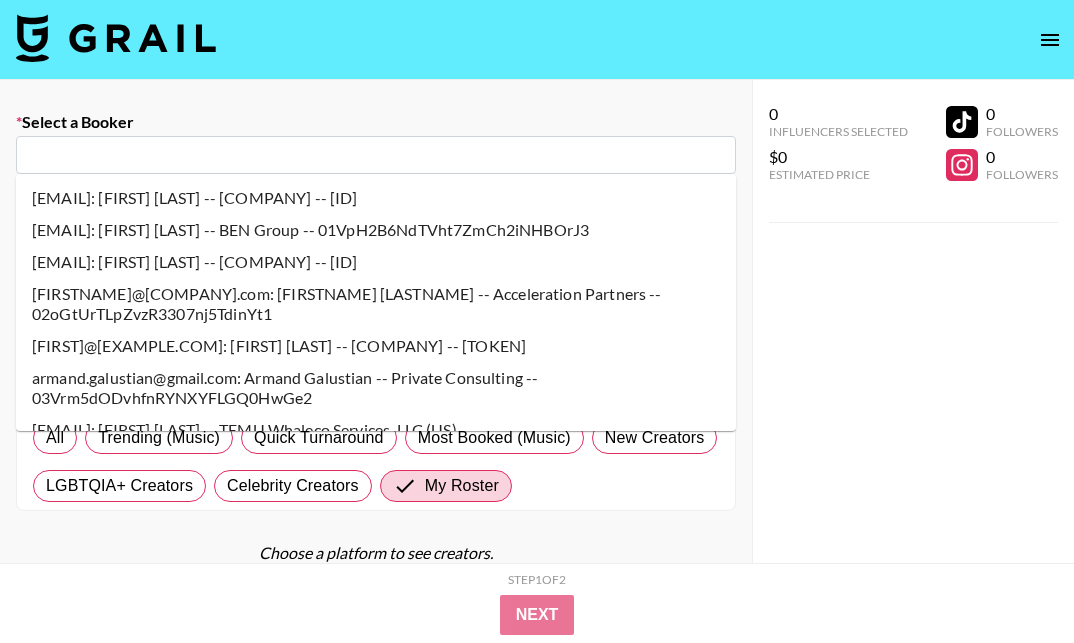 click at bounding box center (376, 155) 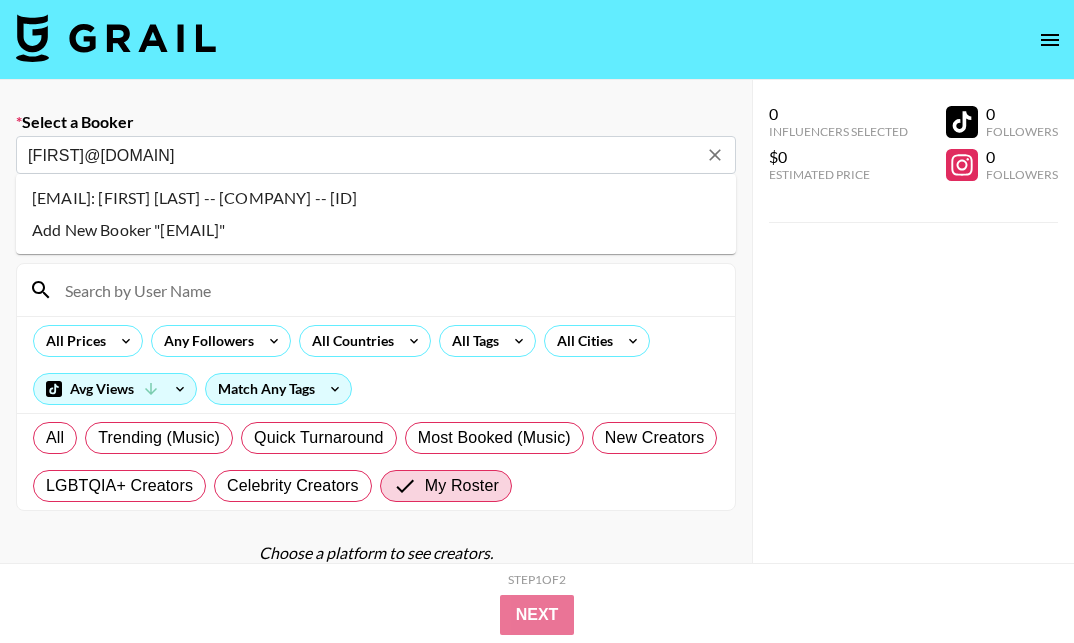 click on "[FIRST] [LAST] -- [COMPANY] -- [ID]" at bounding box center [376, 198] 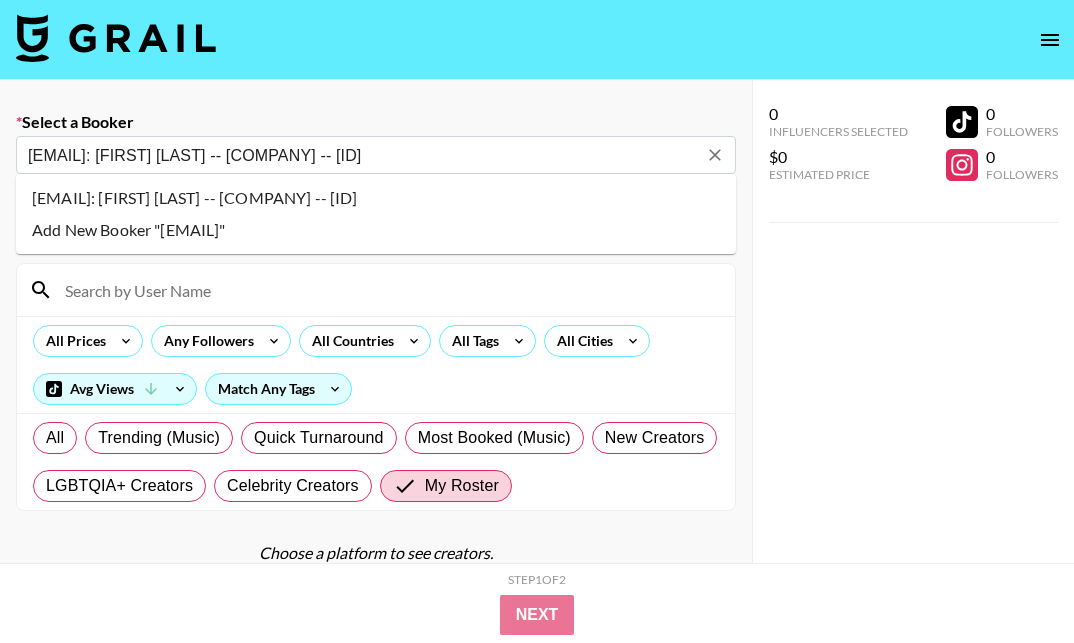select on "Song" 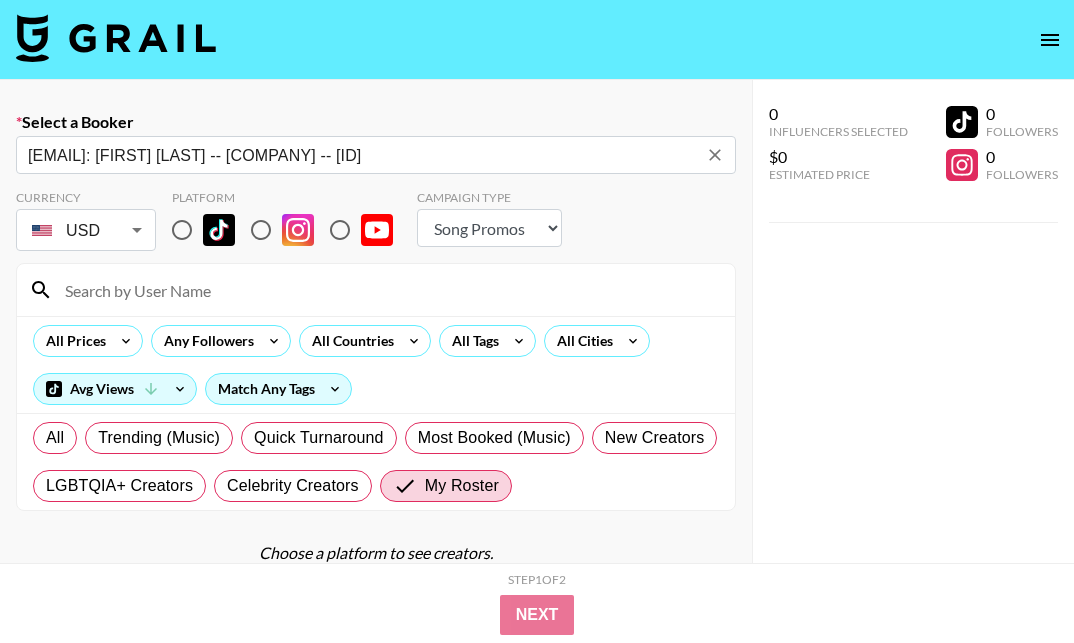 click on "Select a Booker chris@lv8.co: Chris Collett -- LV8 -- 5ja8d0CGWic3fWLY8CFdEGpVszn2 ​ Currency USD USD ​ Platform Campaign Type Choose Type... Song Promos Brand Promos All Prices Any Followers All Countries All Tags All Cities Avg Views Match Any Tags All Trending (Music) Quick Turnaround Most Booked (Music) New Creators LGBTQIA+ Creators Celebrity Creators My Roster Choose a platform to see creators." at bounding box center (376, 392) 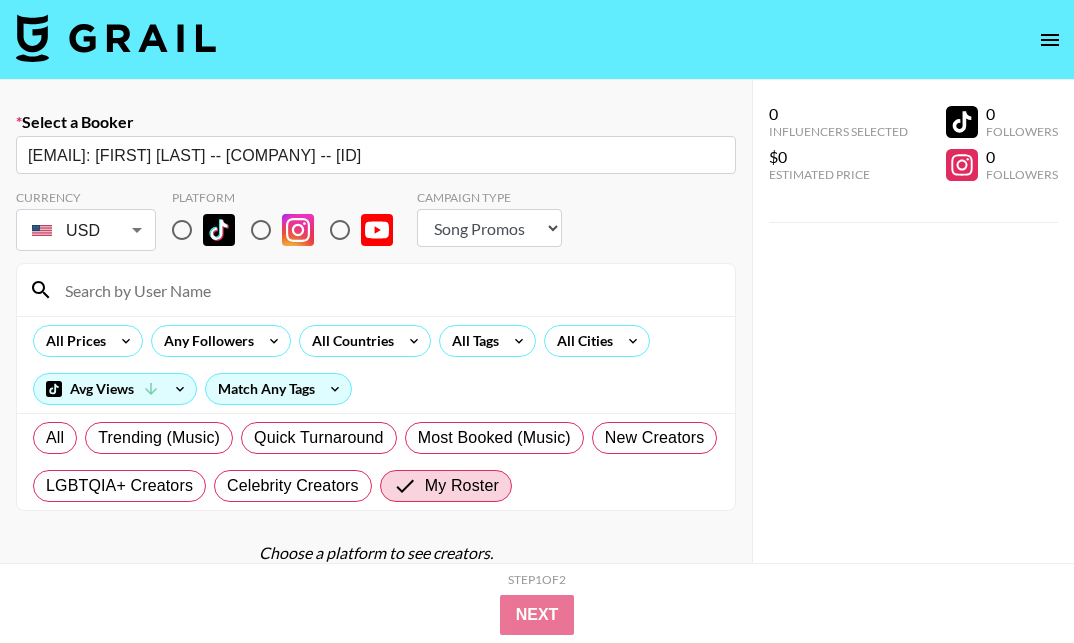 drag, startPoint x: 1073, startPoint y: 327, endPoint x: 358, endPoint y: 23, distance: 776.94336 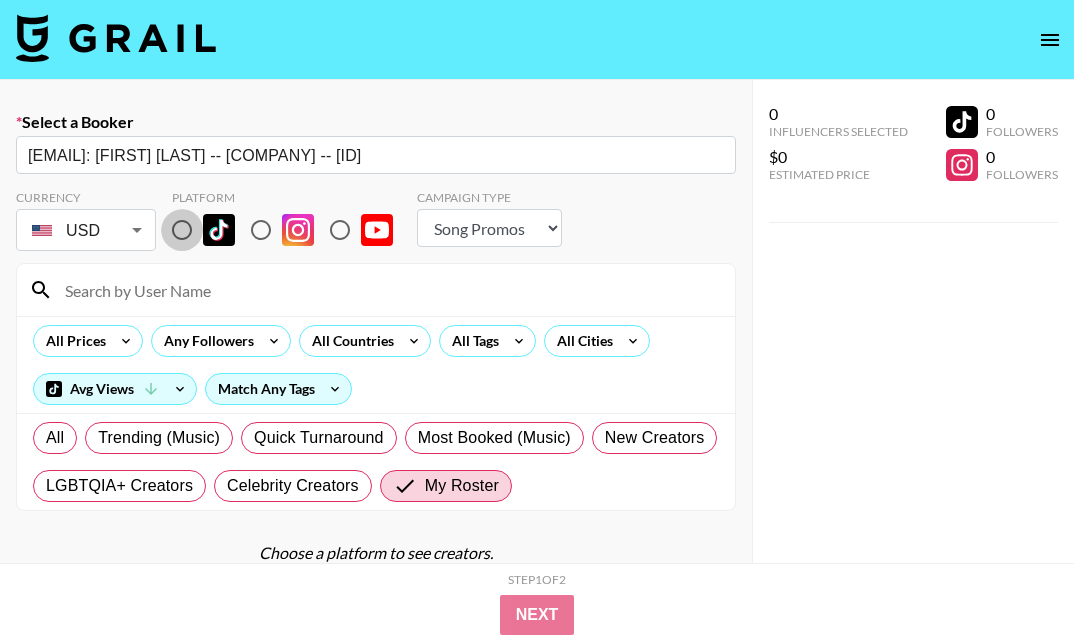 click at bounding box center (182, 230) 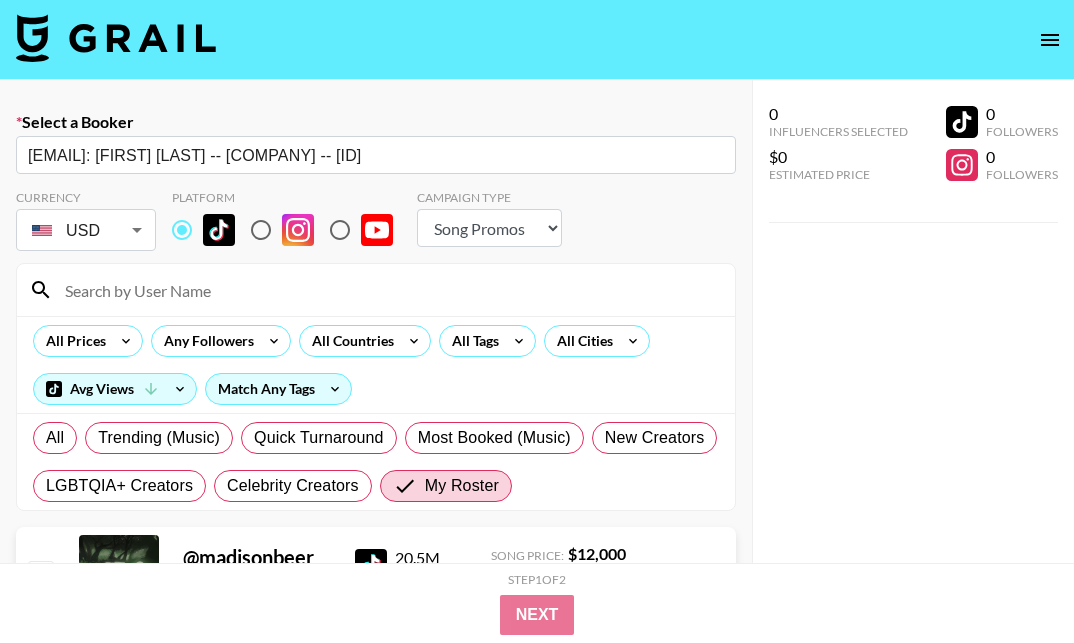 drag, startPoint x: 1066, startPoint y: 235, endPoint x: -1, endPoint y: -1, distance: 1092.7877 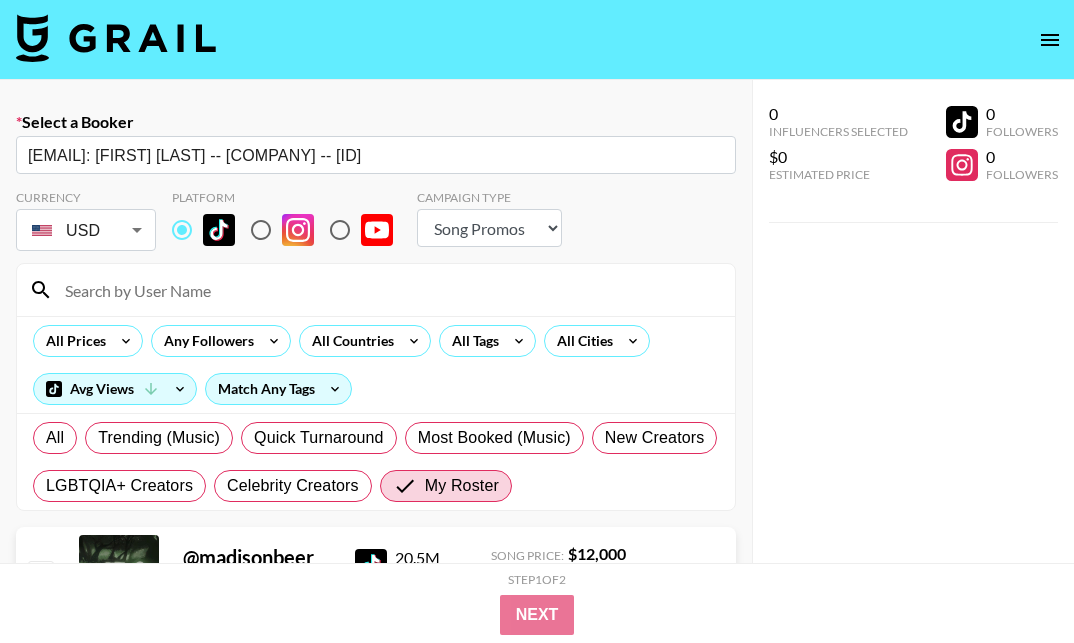 click at bounding box center (388, 290) 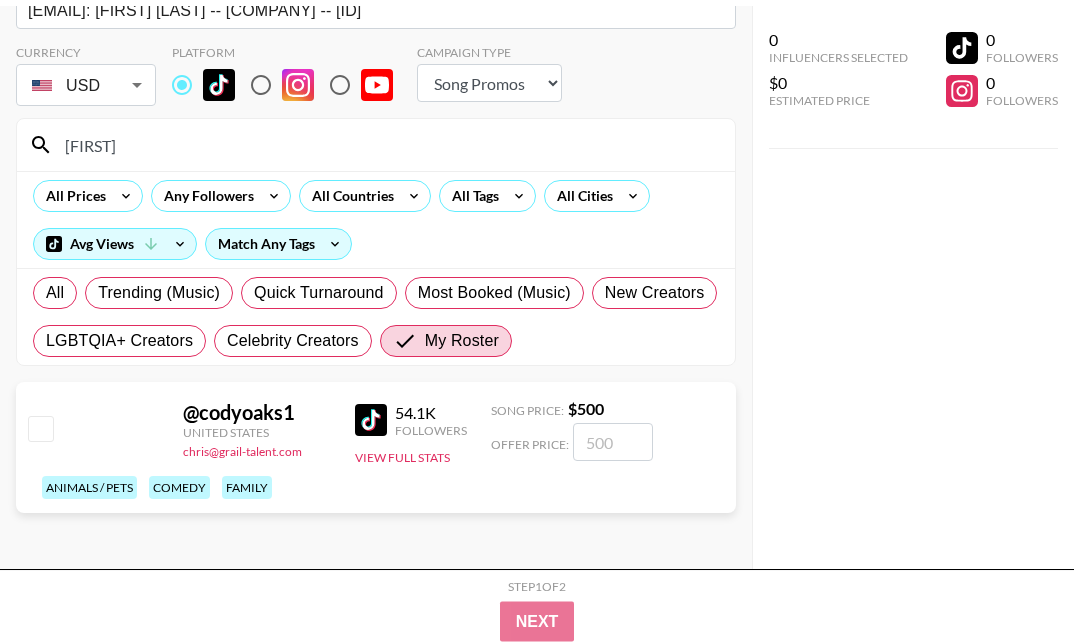 scroll, scrollTop: 209, scrollLeft: 0, axis: vertical 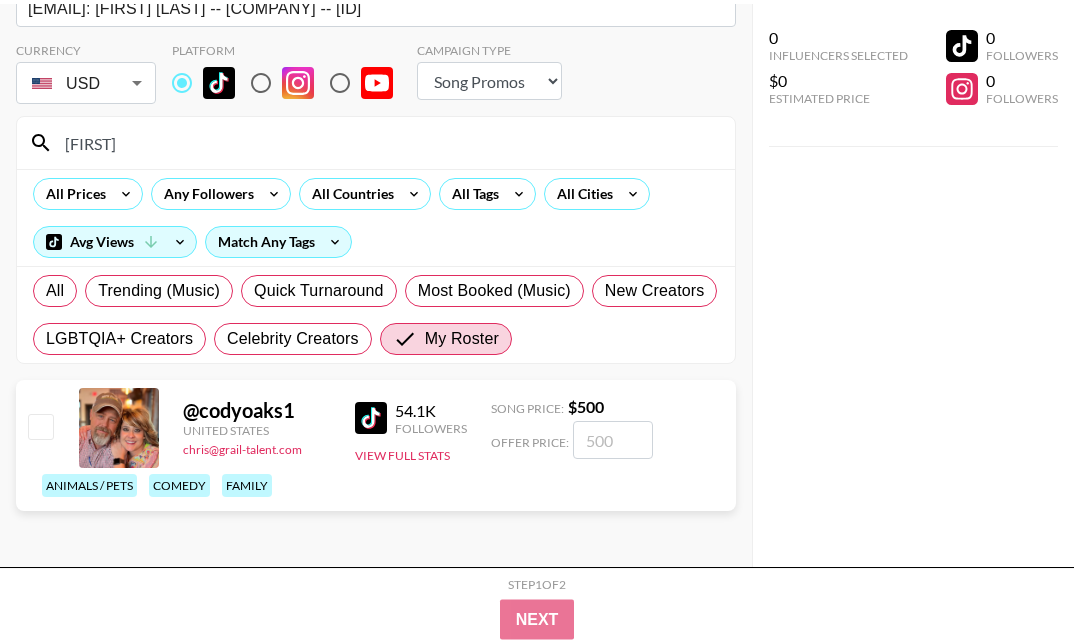 type on "Codyoaks" 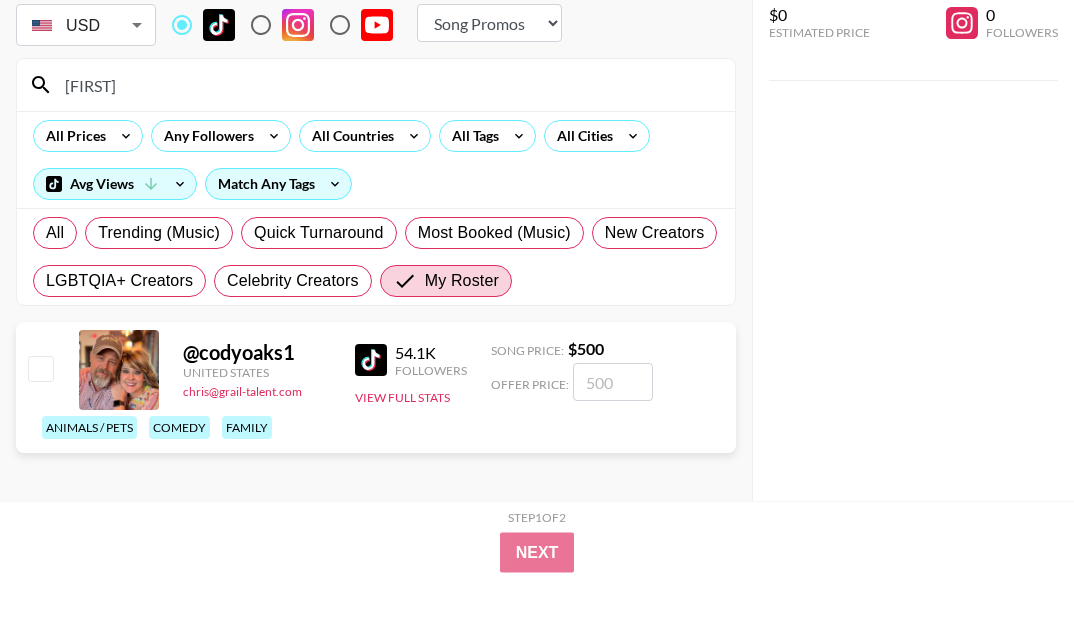 click at bounding box center [40, 431] 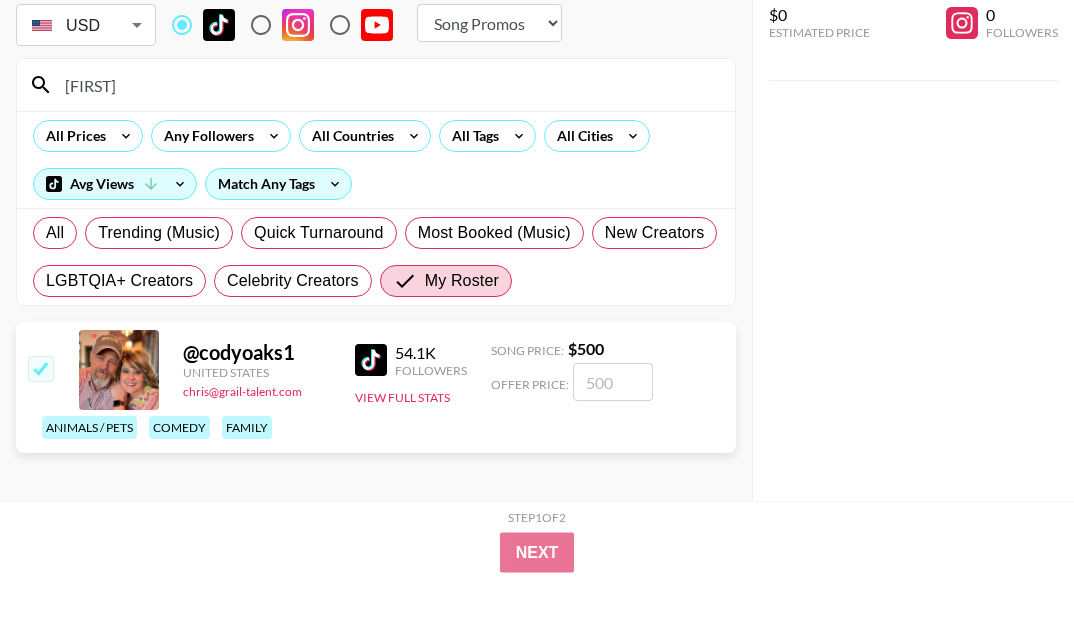 checkbox on "true" 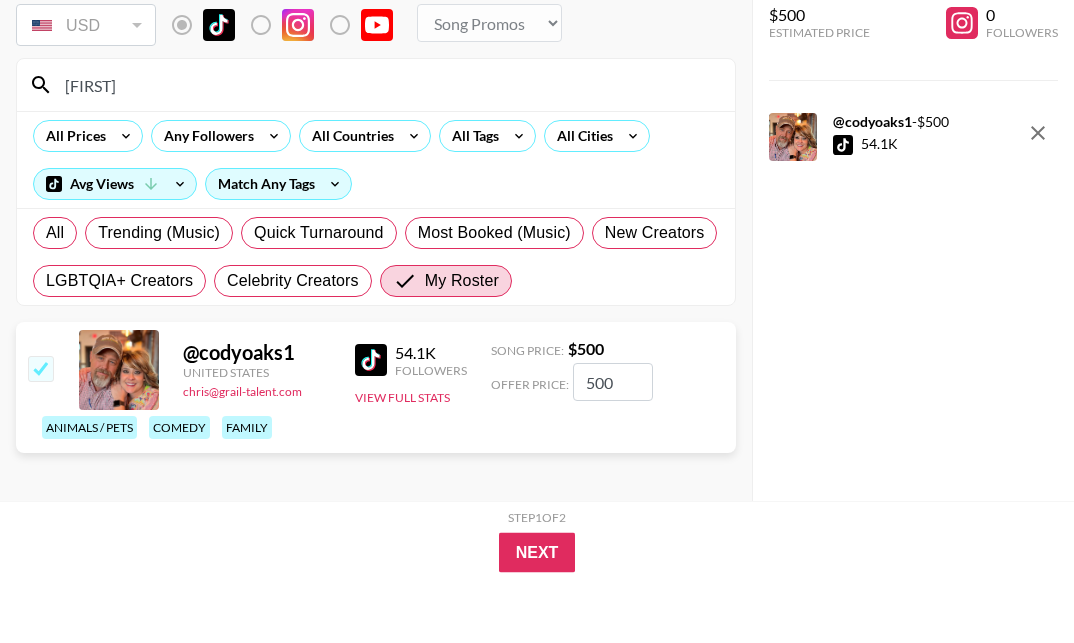 click on "500" at bounding box center (613, 445) 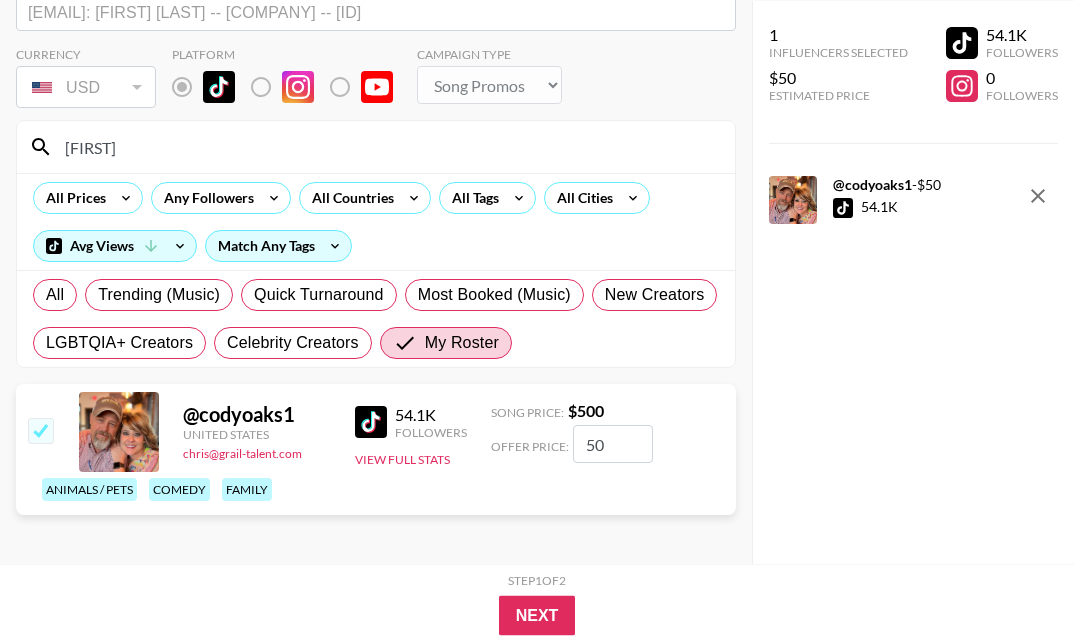 scroll, scrollTop: 142, scrollLeft: 0, axis: vertical 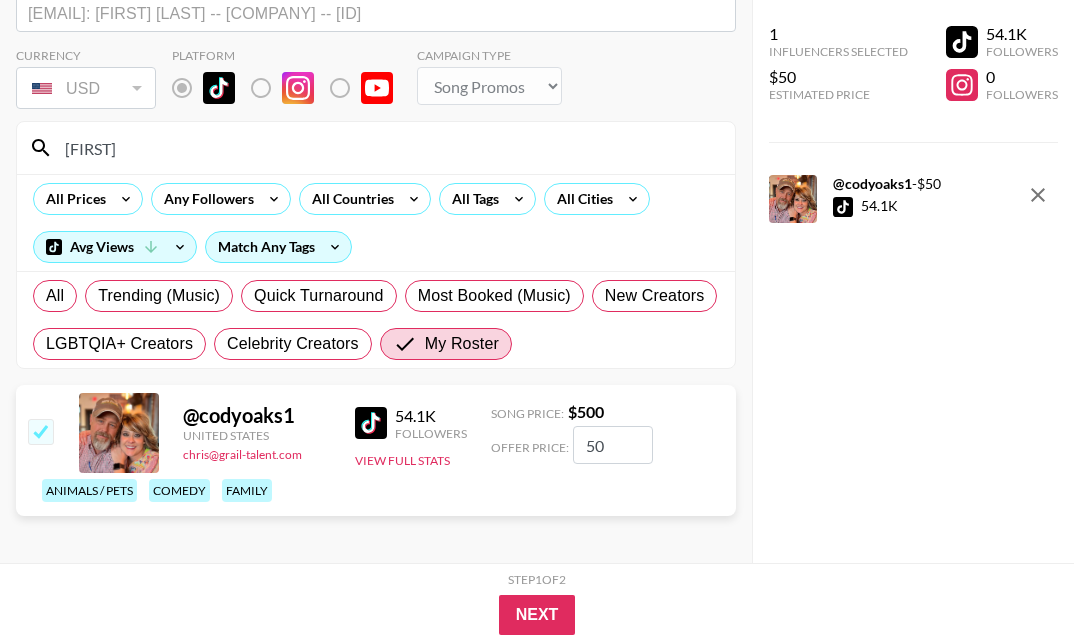 type on "5" 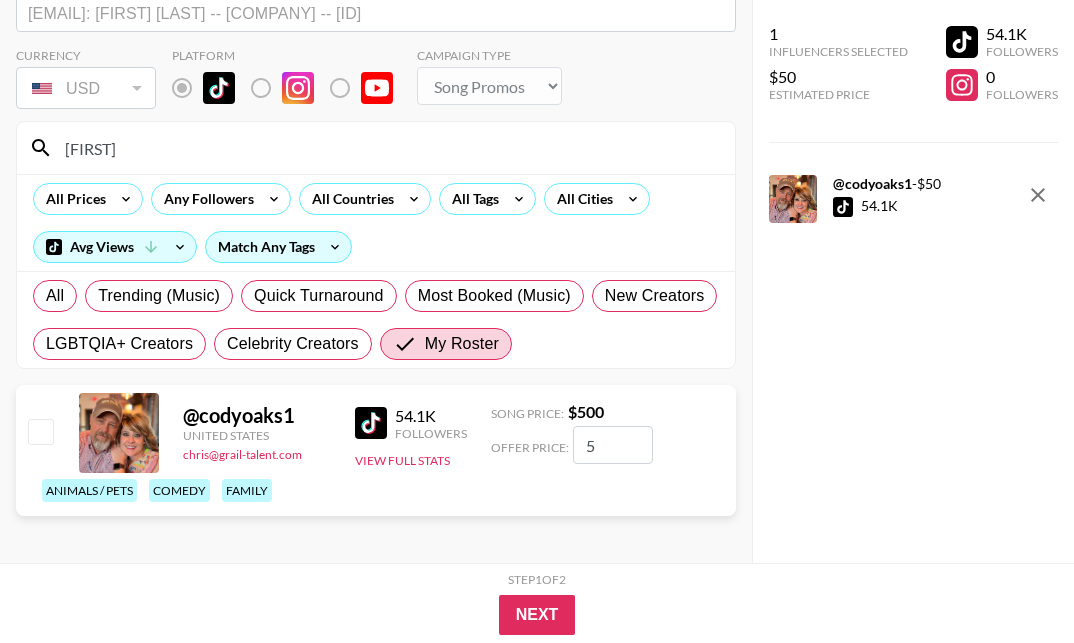 checkbox on "false" 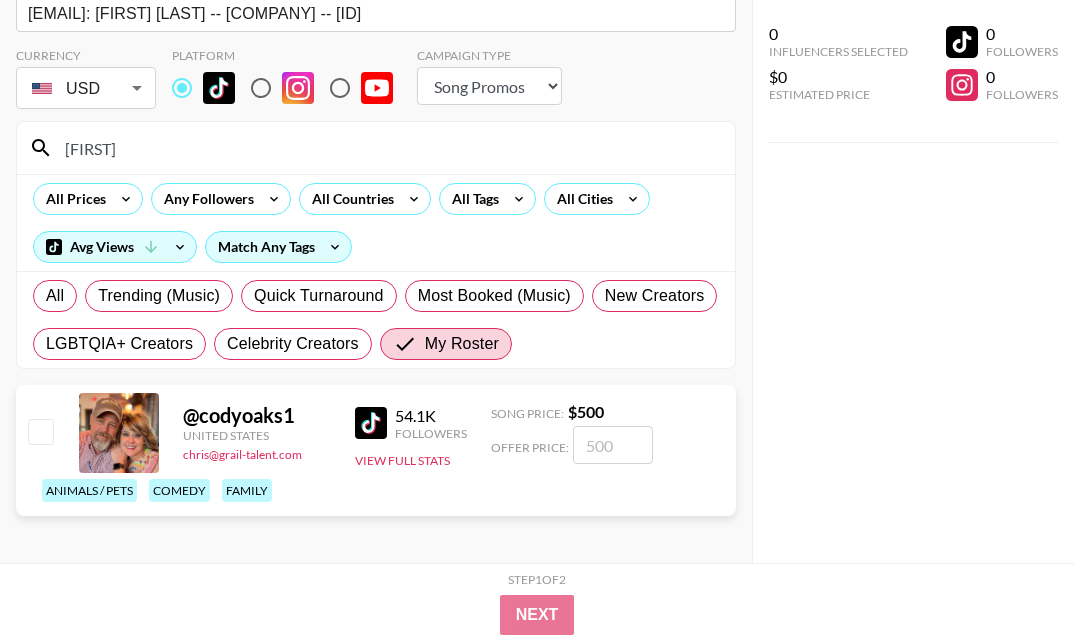 type on "4" 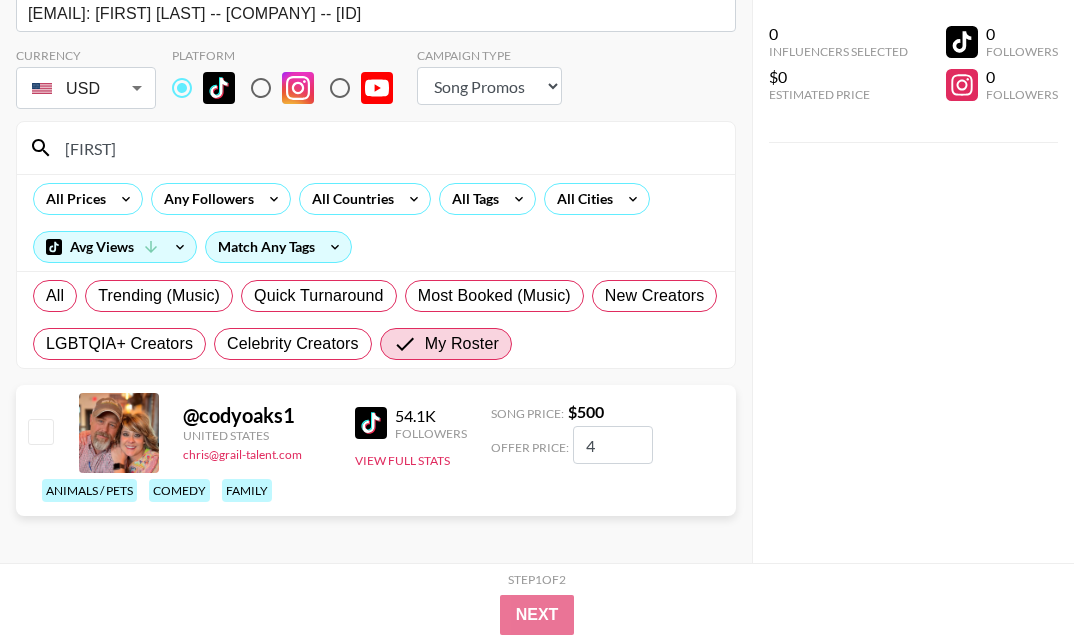 checkbox on "true" 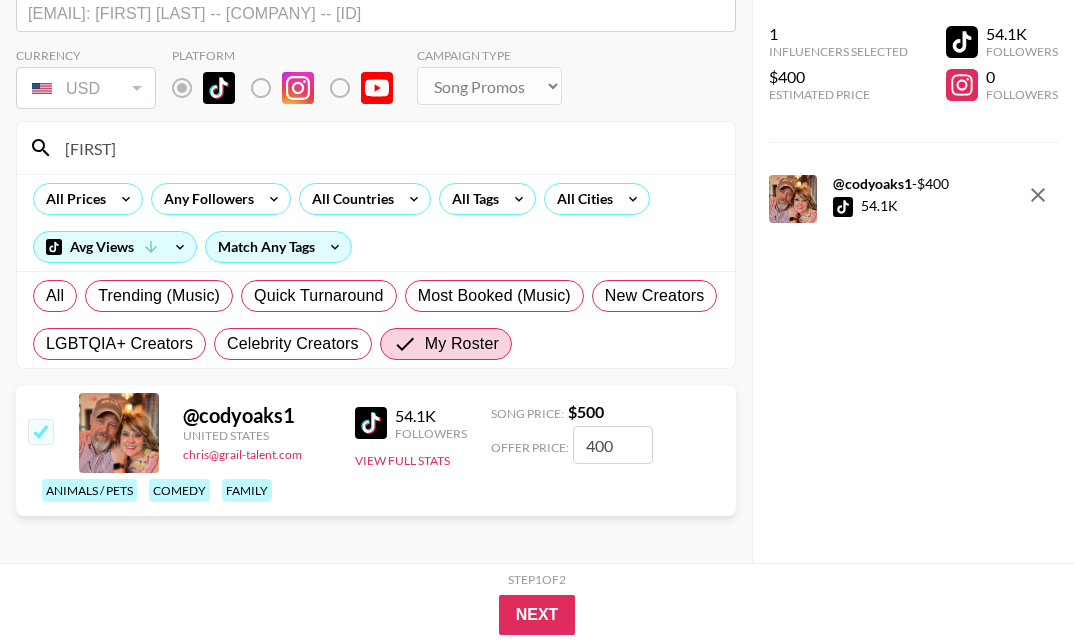 type on "400" 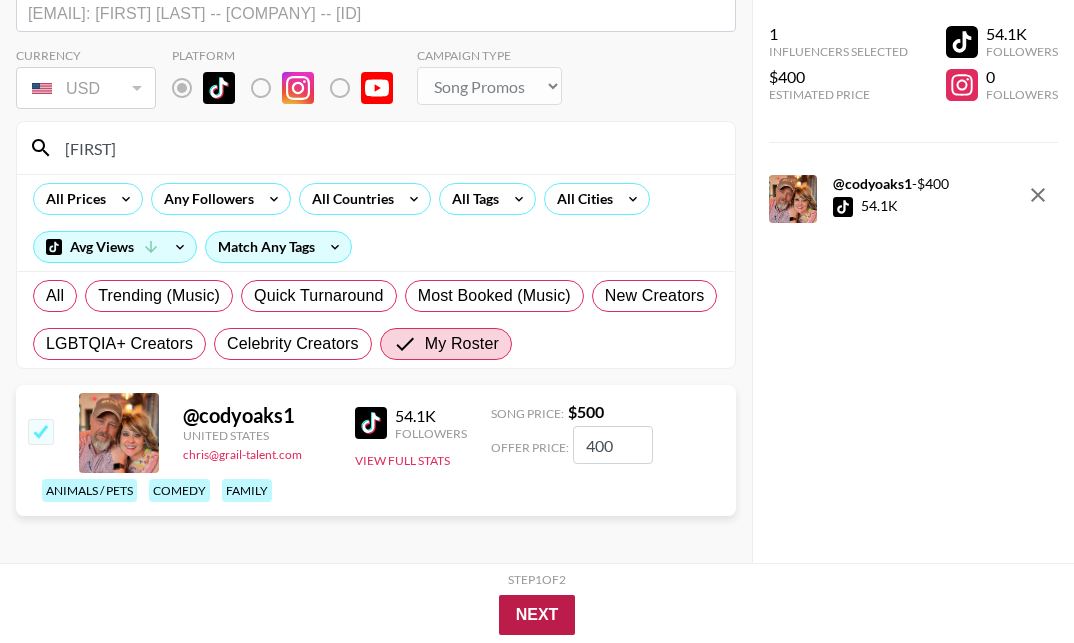 click on "Next" at bounding box center (537, 615) 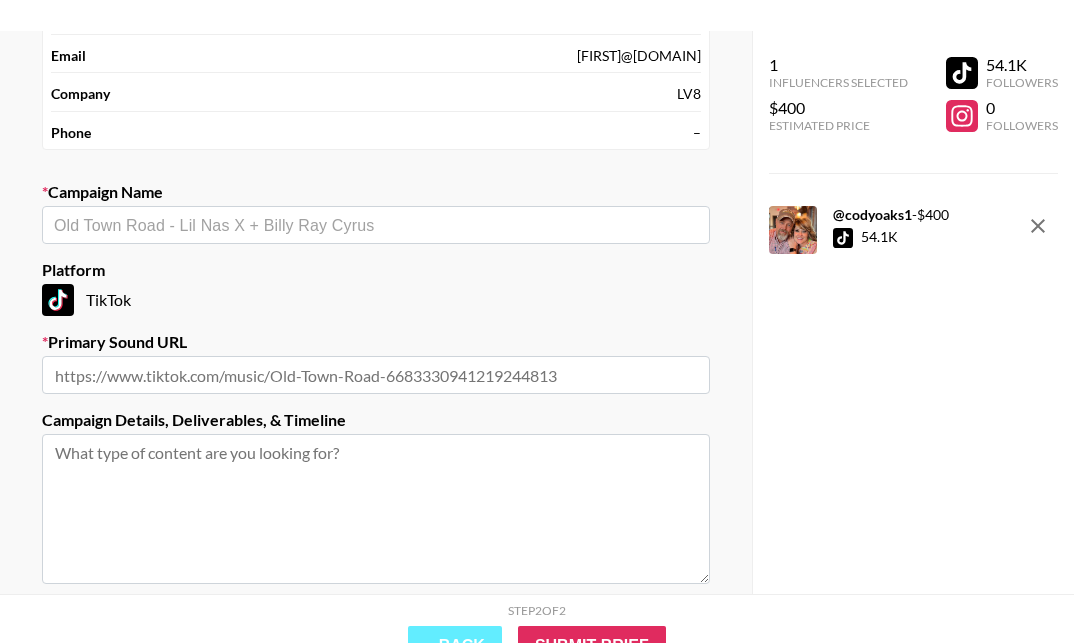 scroll, scrollTop: 142, scrollLeft: 0, axis: vertical 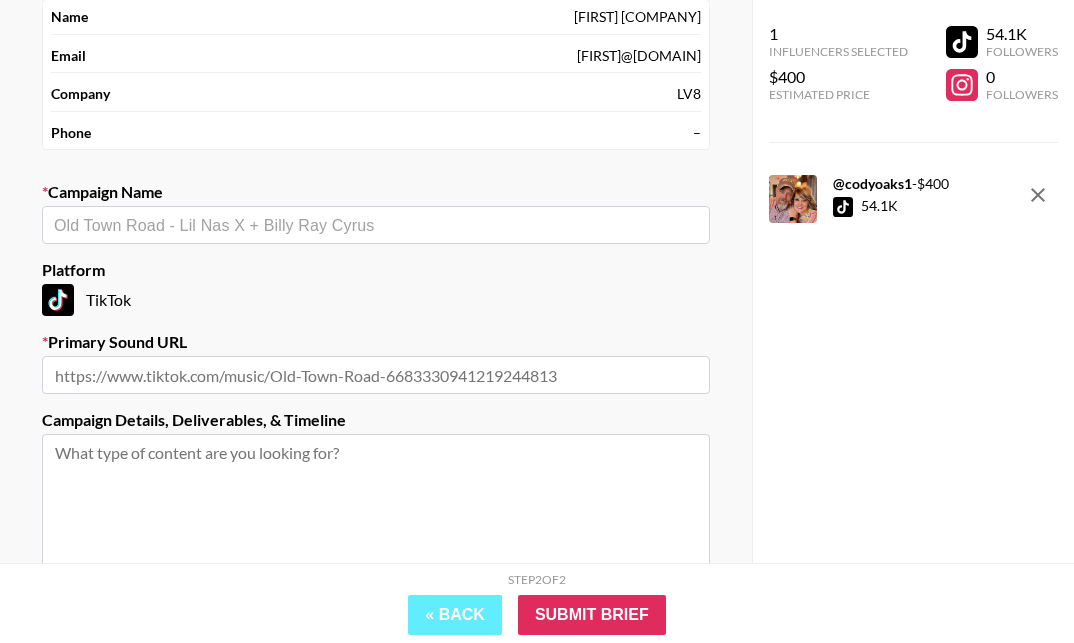 drag, startPoint x: 1035, startPoint y: 403, endPoint x: 29, endPoint y: 414, distance: 1006.0601 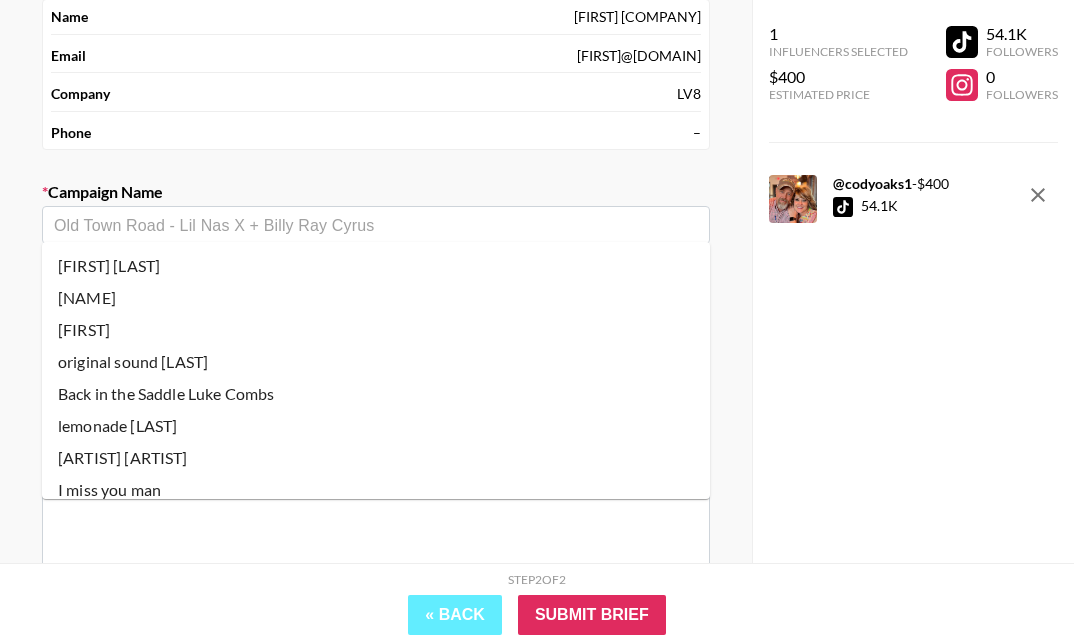 click at bounding box center (376, 225) 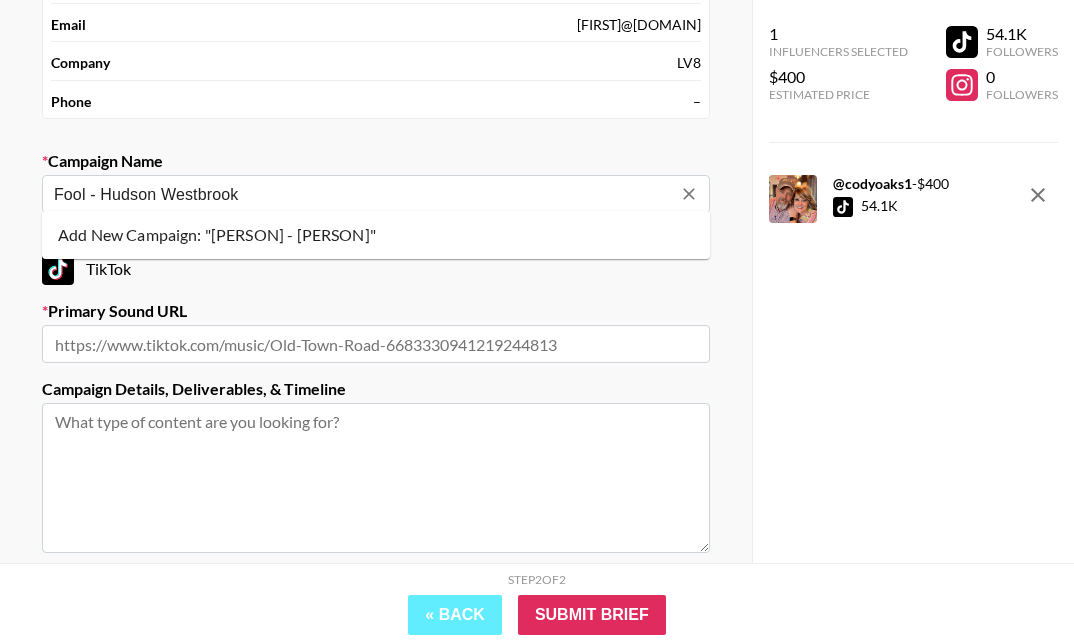 click on "Add New Campaign: "Fool - Hudson Westbrook"" at bounding box center (376, 235) 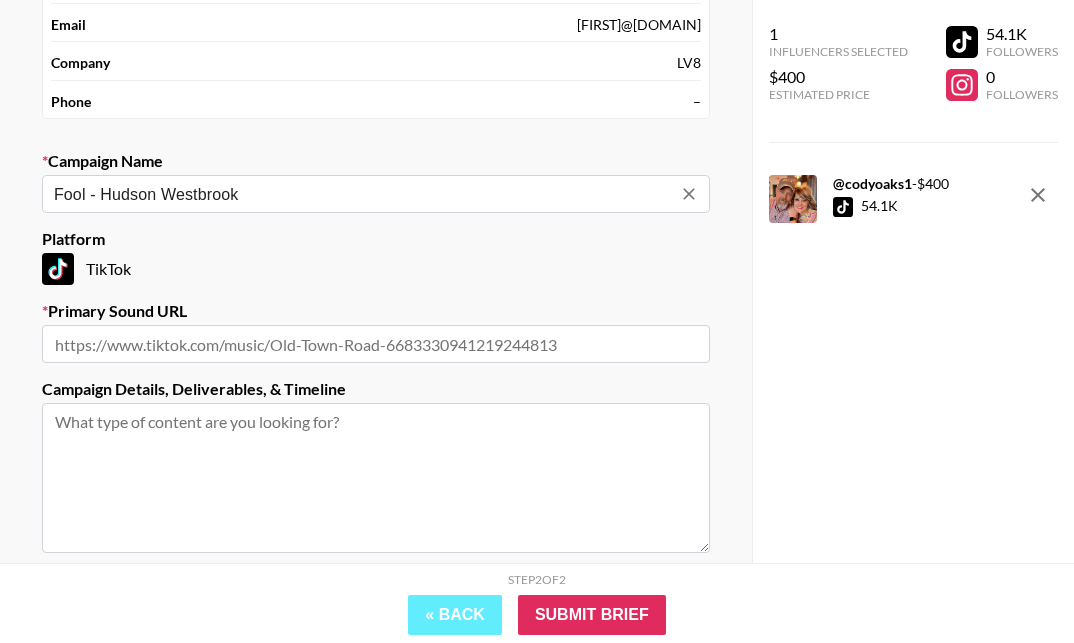 type on "Fool - Hudson Westbrook" 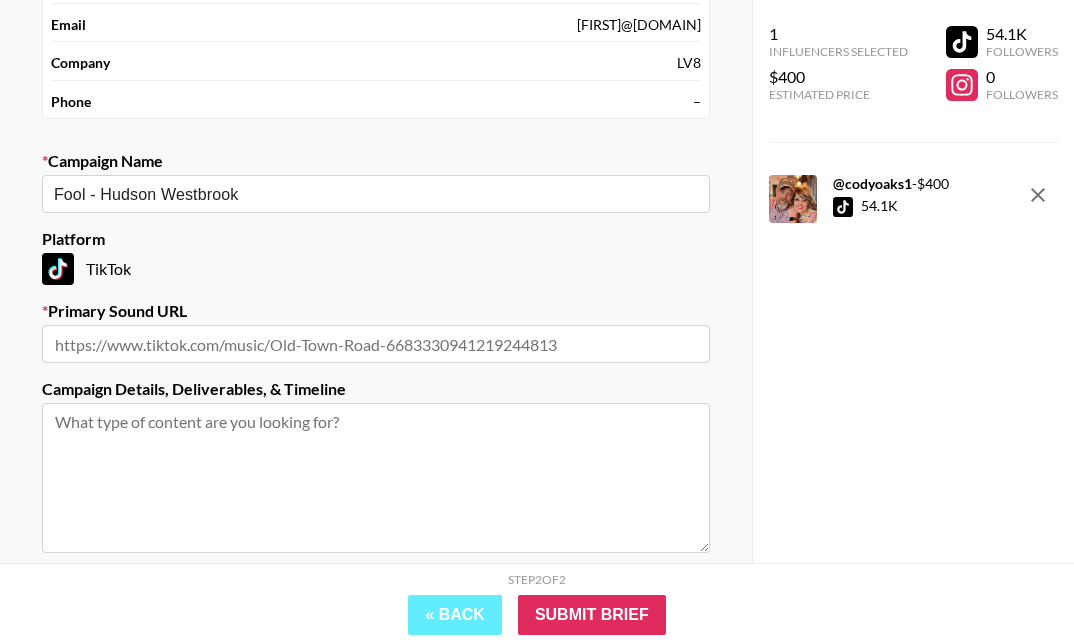 click at bounding box center (376, 344) 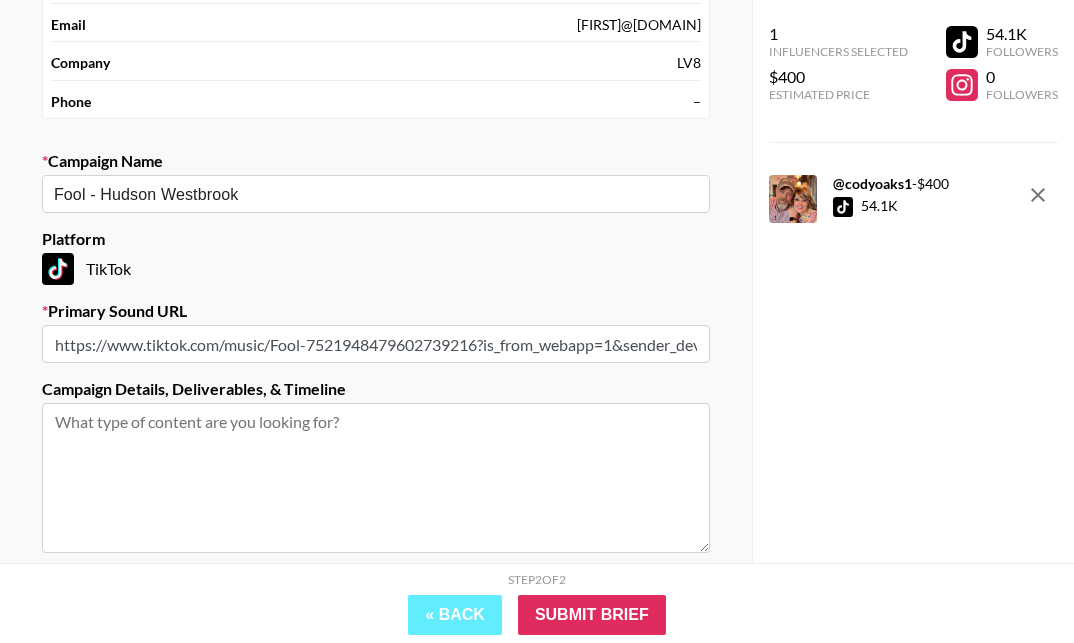type on "https://www.tiktok.com/music/Fool-7521948479602739216?is_from_webapp=1&sender_device=pc" 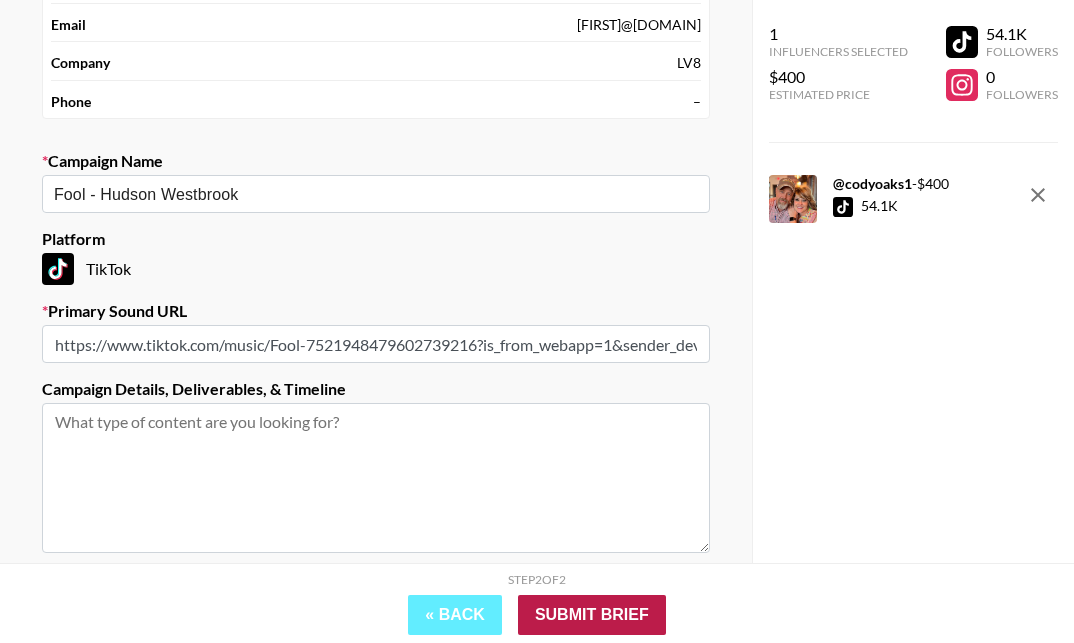 click on "Submit Brief" at bounding box center [592, 615] 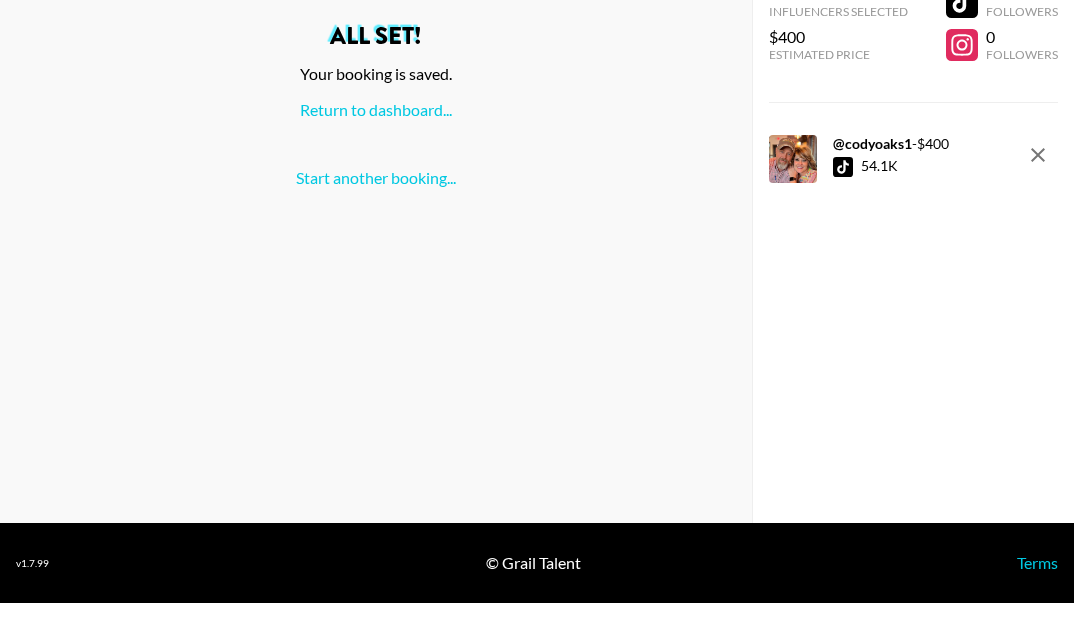 scroll, scrollTop: 0, scrollLeft: 0, axis: both 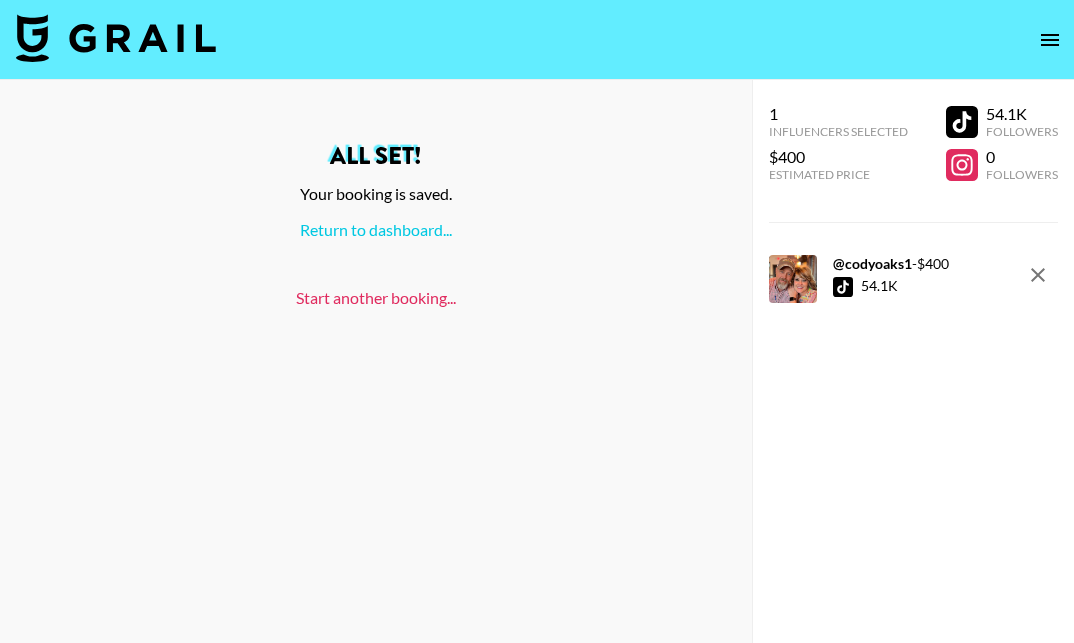 click on "Start another booking..." at bounding box center [376, 297] 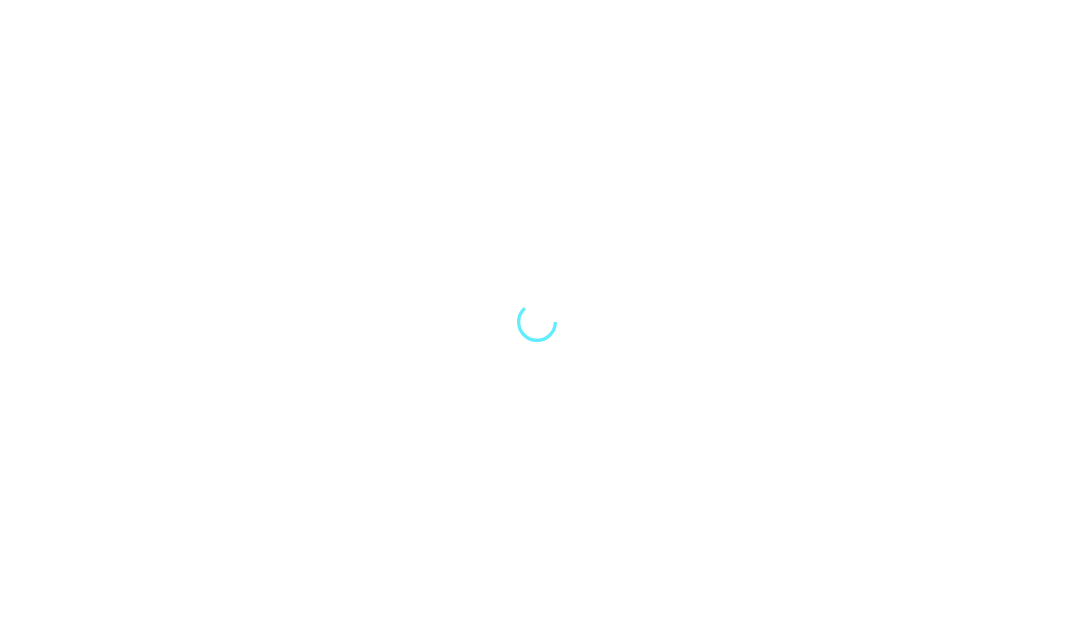 scroll, scrollTop: 23, scrollLeft: 0, axis: vertical 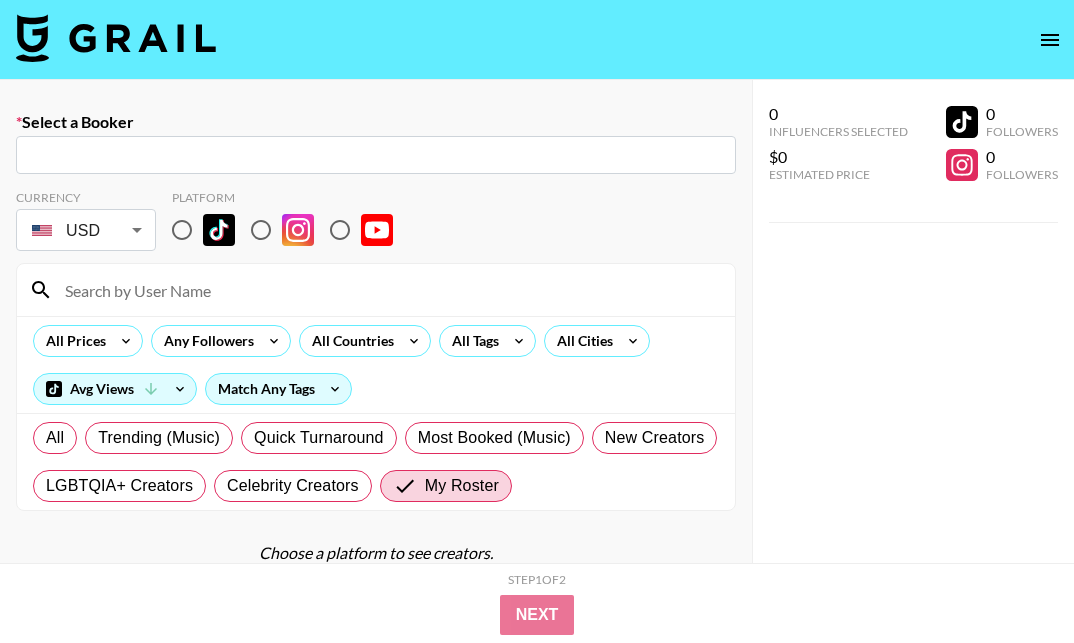 drag, startPoint x: 1064, startPoint y: 248, endPoint x: 175, endPoint y: 152, distance: 894.16833 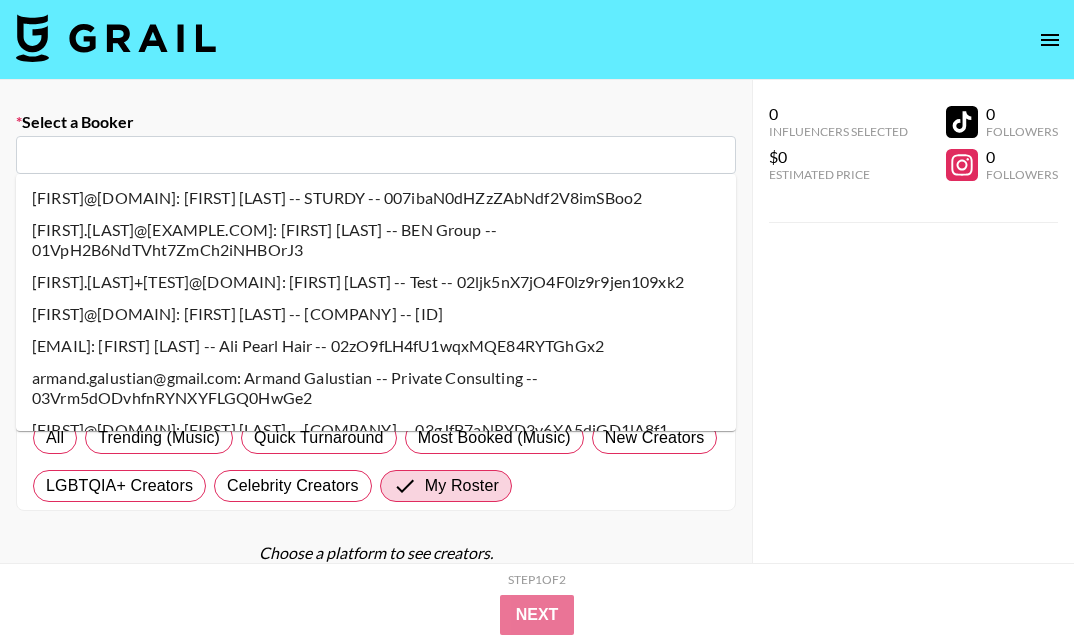 drag, startPoint x: 175, startPoint y: 152, endPoint x: 199, endPoint y: 155, distance: 24.186773 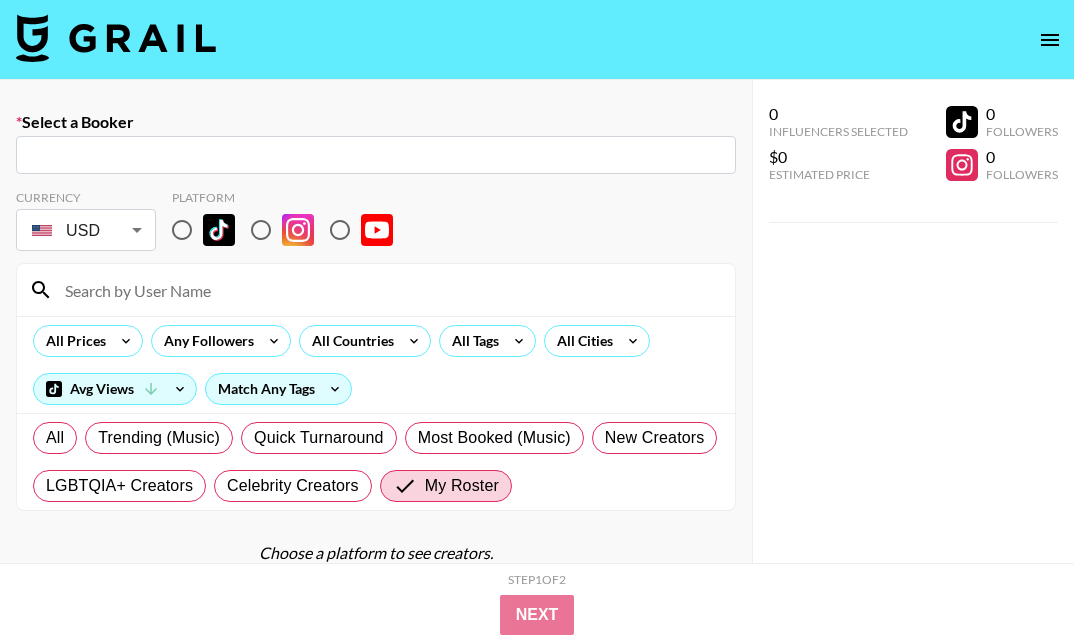 click at bounding box center (376, 155) 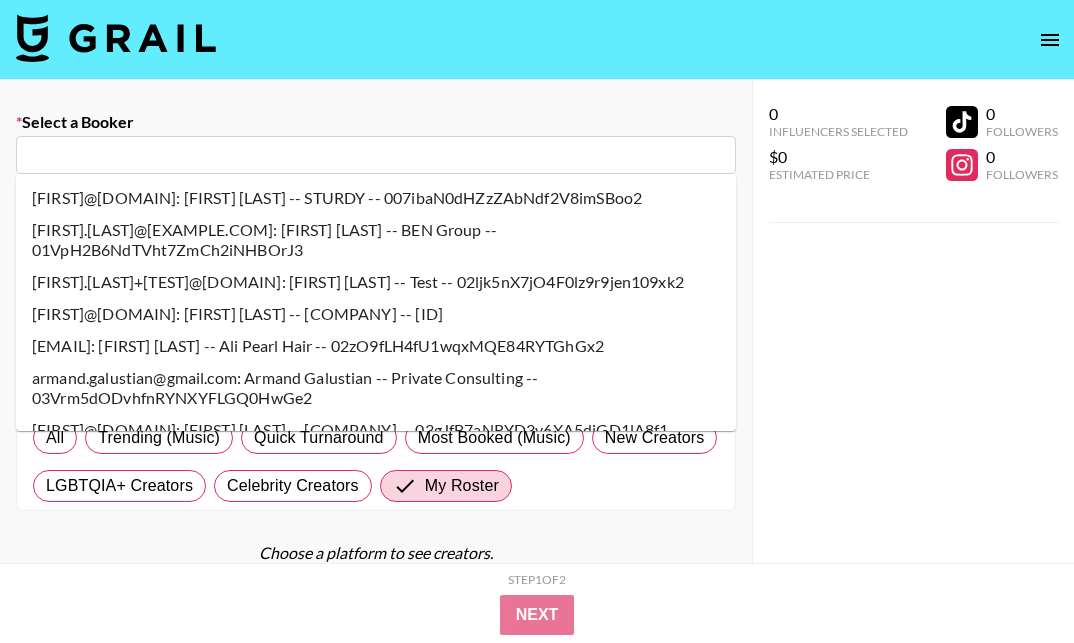 click at bounding box center (376, 155) 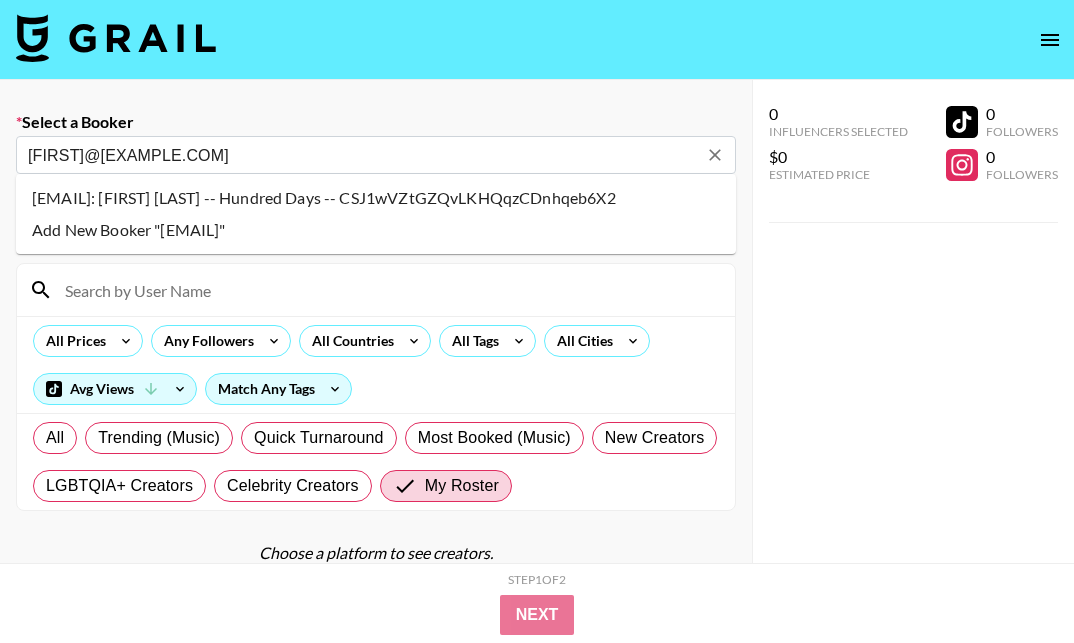 click on "[FIRST]@[DOMAIN]: [FIRST] [LAST] -- [COMPANY] -- [TOKEN]" at bounding box center [376, 198] 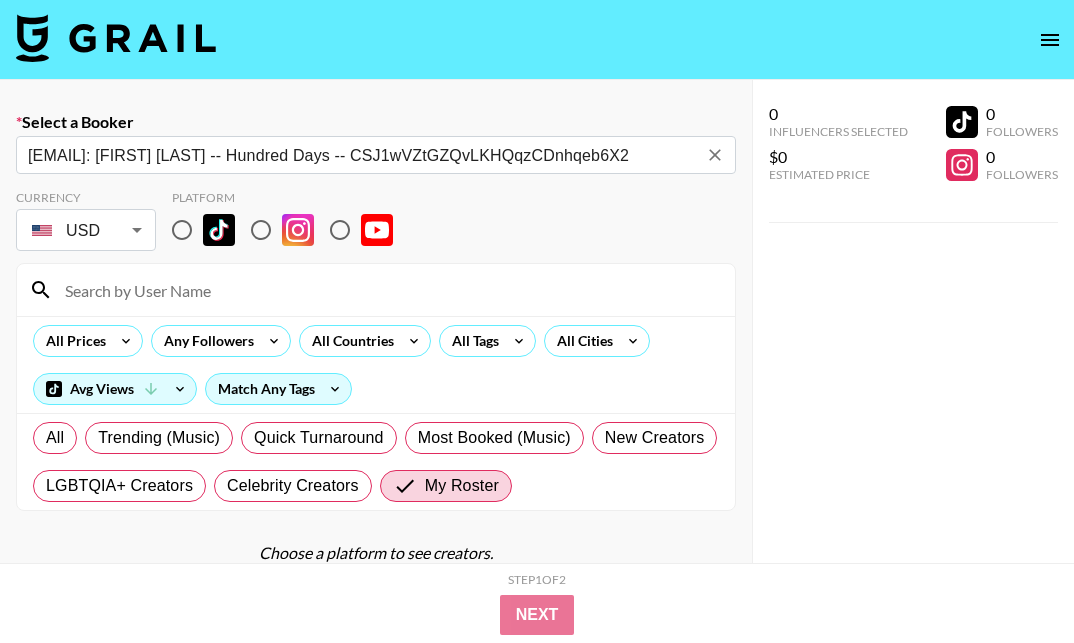 click at bounding box center (182, 230) 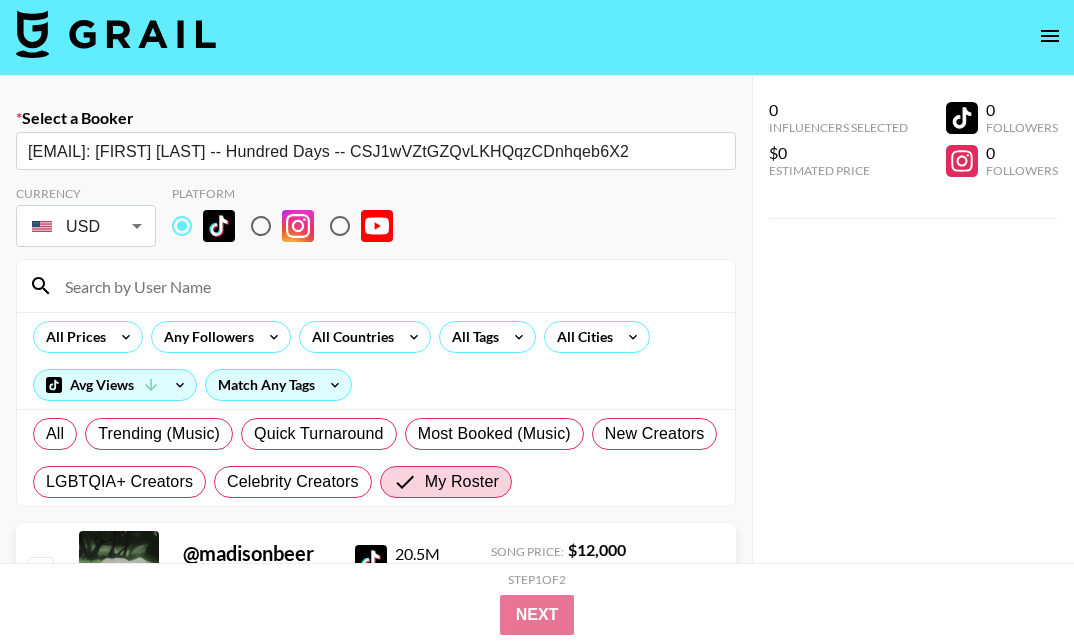 scroll, scrollTop: 6, scrollLeft: 0, axis: vertical 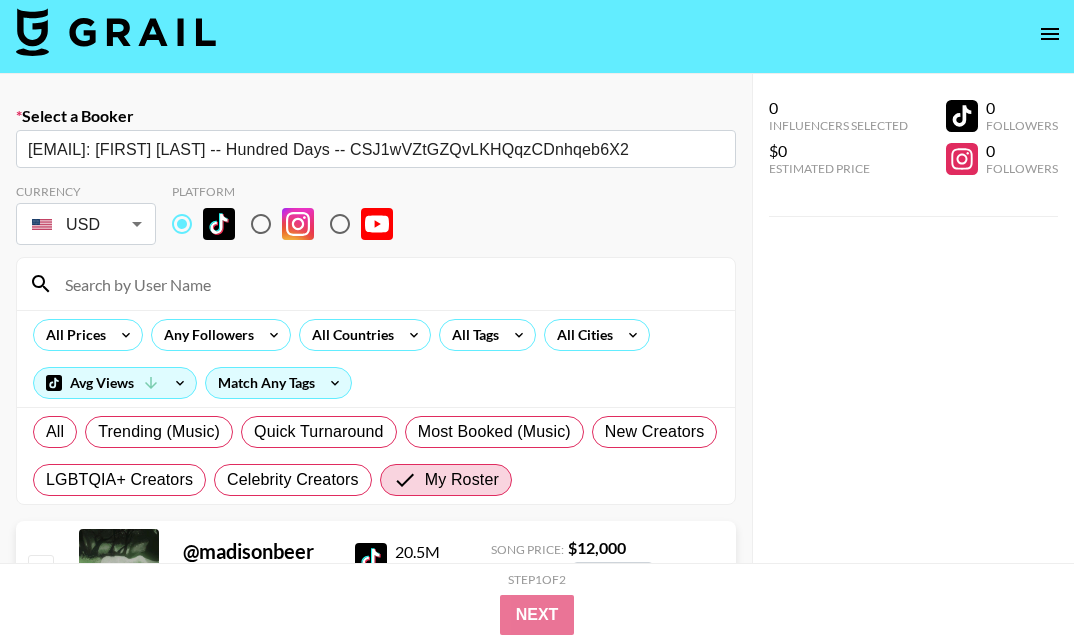 click at bounding box center [388, 284] 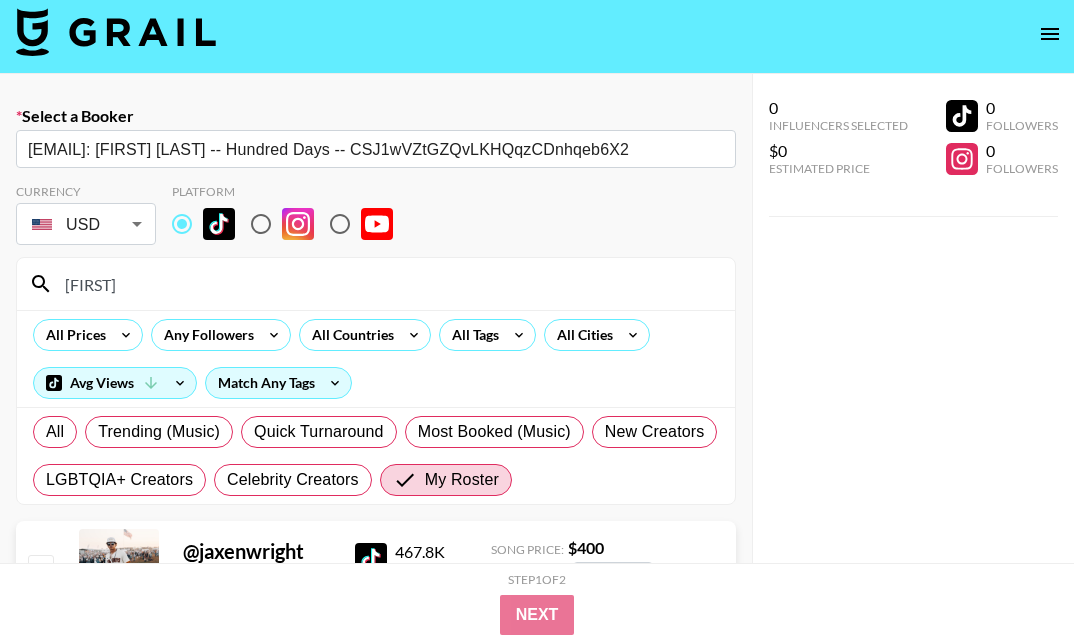 type on "Jaxen" 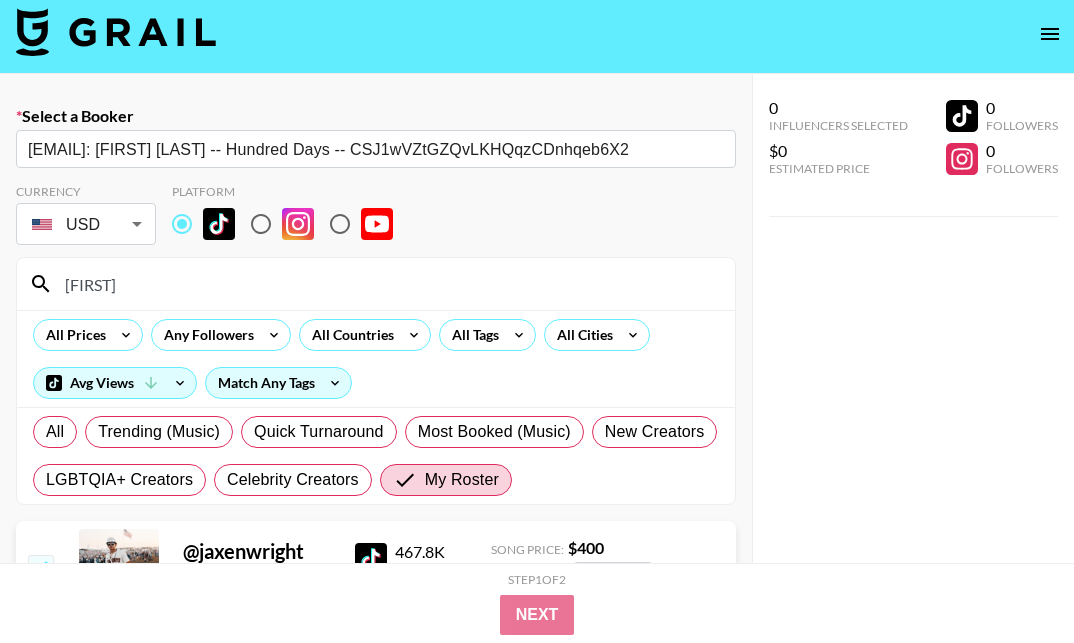 checkbox on "true" 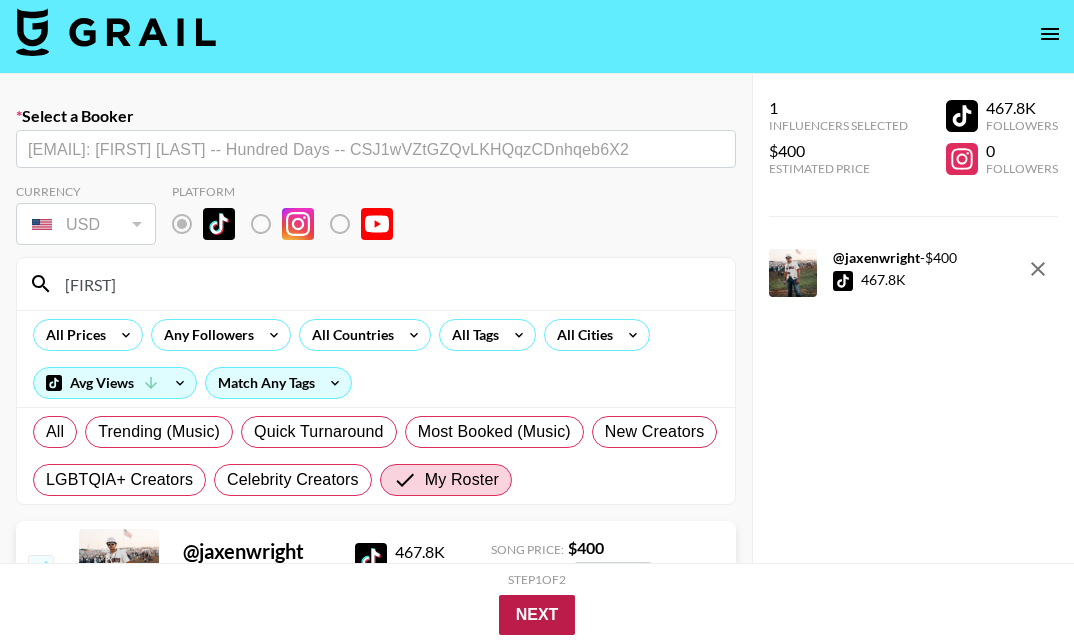 click on "Next" at bounding box center (537, 615) 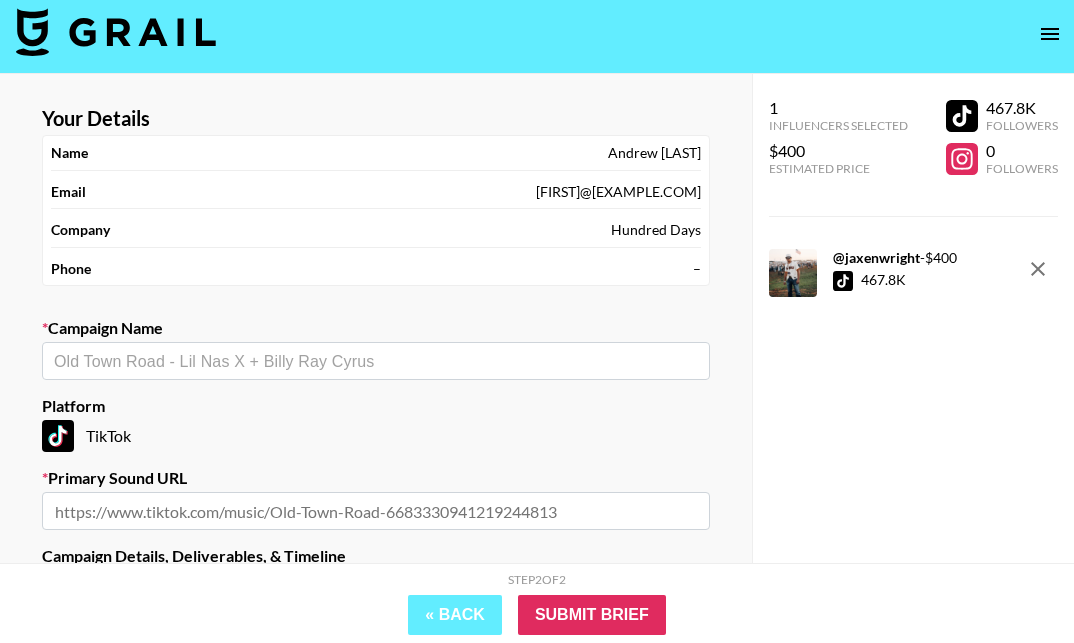 drag, startPoint x: 782, startPoint y: 314, endPoint x: 18, endPoint y: 294, distance: 764.2617 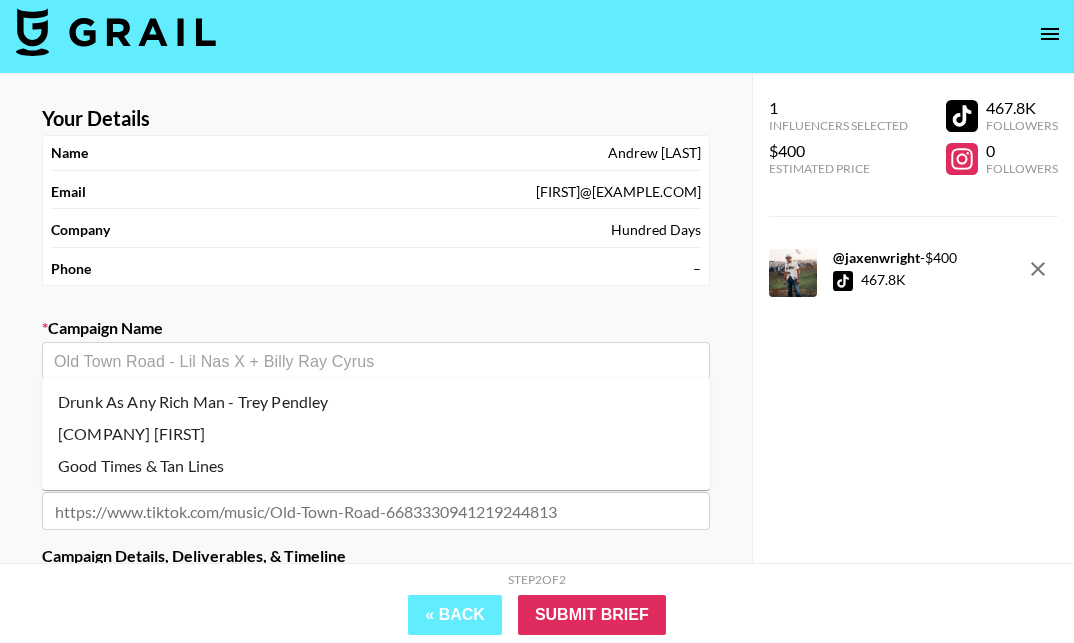 click on "Good Times & Tan Lines" at bounding box center (376, 466) 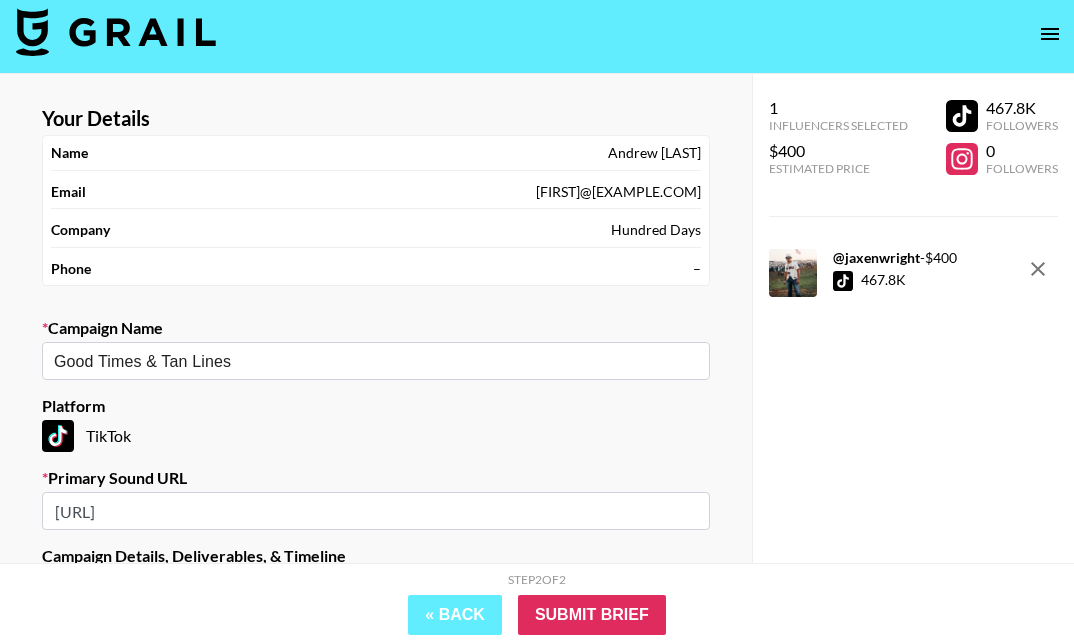 click on "TikTok" at bounding box center [376, 436] 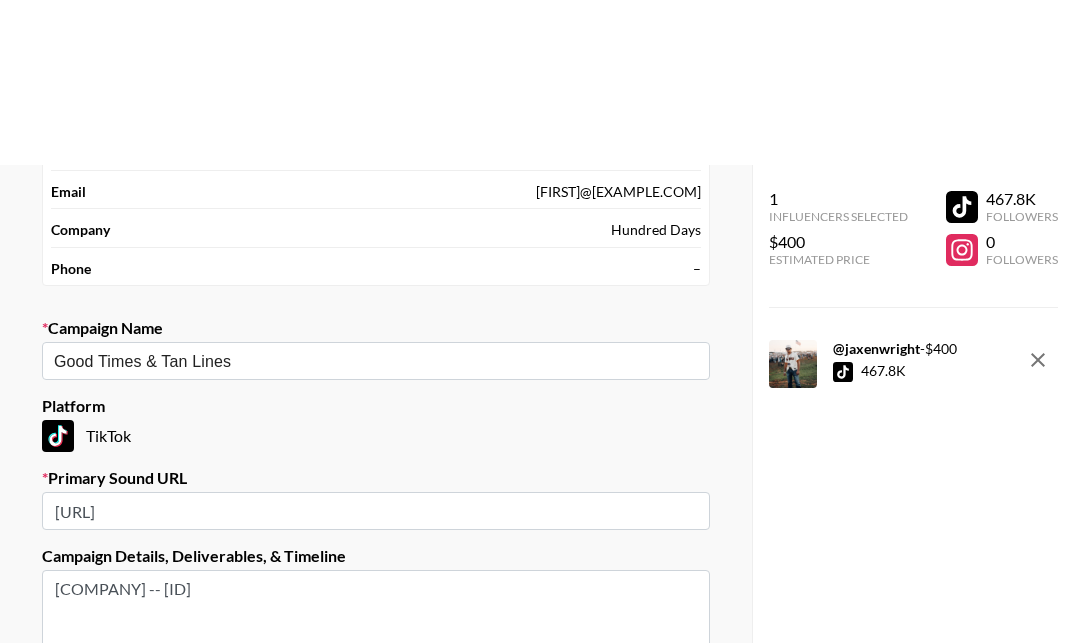 scroll, scrollTop: 6, scrollLeft: 0, axis: vertical 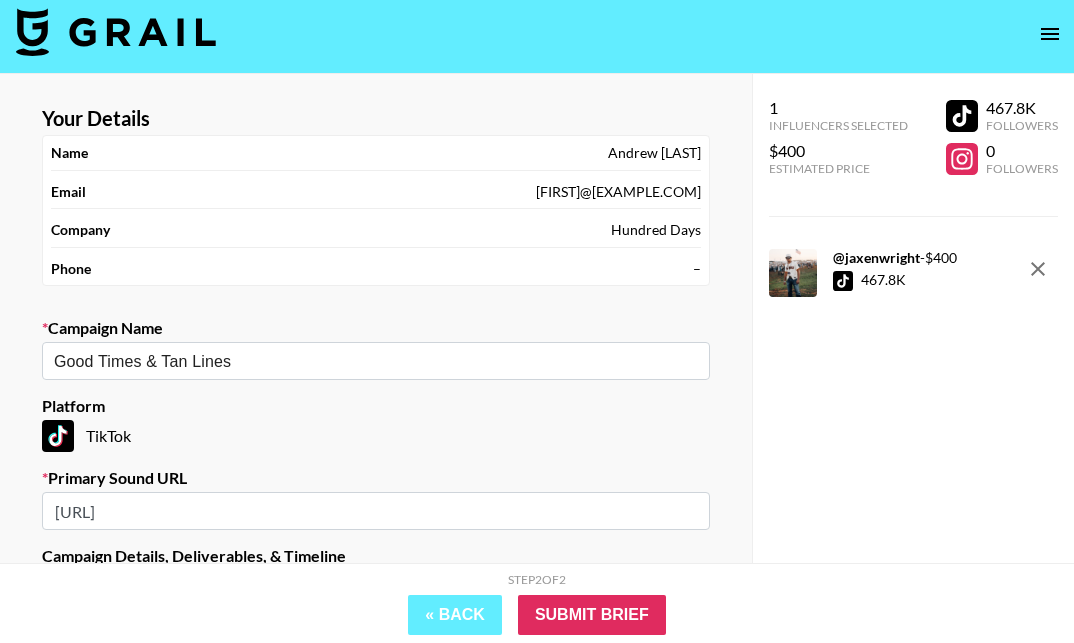 click on "Your Details Name Andrew   Lopez Email andrew@hundreddays.co Company Hundred Days Phone – Campaign Name Good Times & Tan Lines ​ Platform  TikTok Primary Sound URL https://www.tiktok.com/music/Good-Times-Tan-Lines-7504063298108966929 Campaign Details, Deliverables, & Timeline TikTok -- 1 TT Are you interested in Boosting posts for this campaign?   Yes, please reach out to me about Boosting" at bounding box center [376, 470] 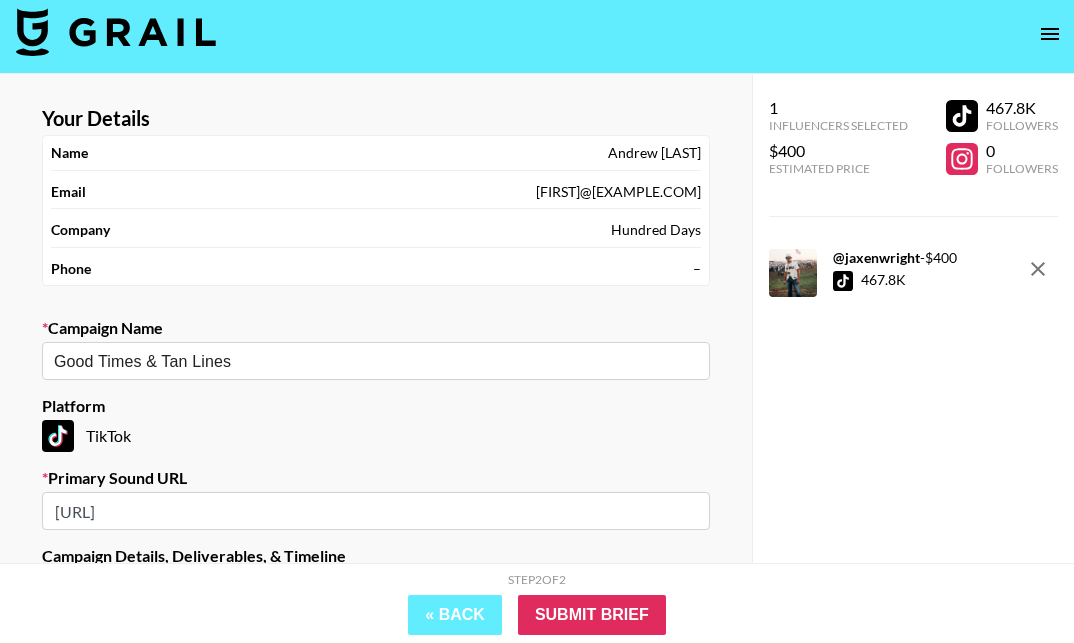 click on "Your Details Name Andrew   Lopez Email andrew@hundreddays.co Company Hundred Days Phone – Campaign Name Good Times & Tan Lines ​ Platform  TikTok Primary Sound URL https://www.tiktok.com/music/Good-Times-Tan-Lines-7504063298108966929 Campaign Details, Deliverables, & Timeline TikTok -- 1 TT Are you interested in Boosting posts for this campaign?   Yes, please reach out to me about Boosting" at bounding box center [376, 470] 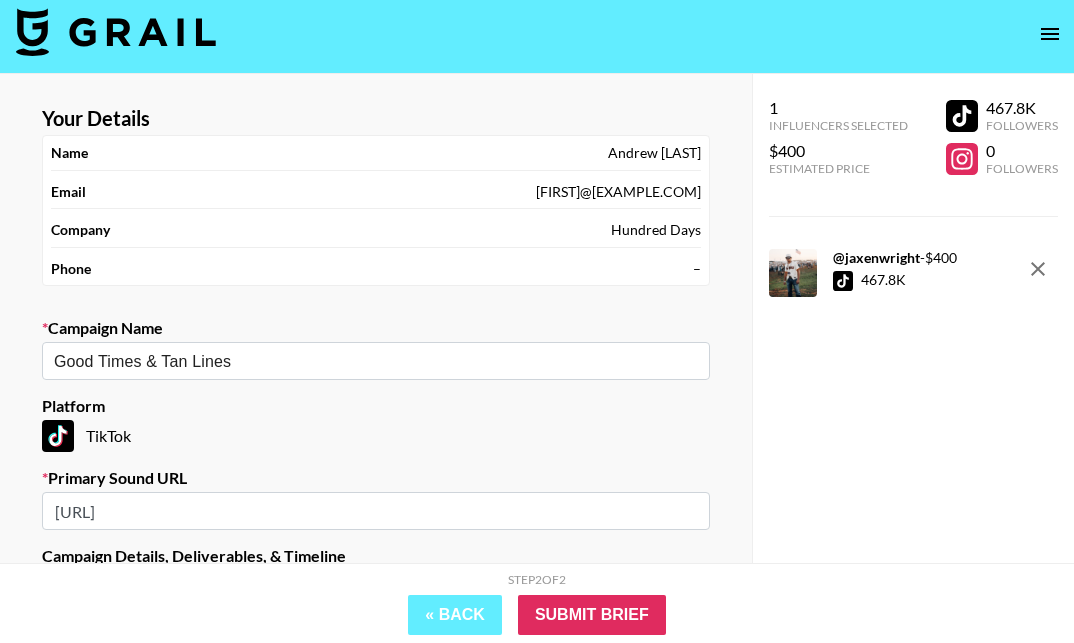 click on "Your Details Name Andrew   Lopez Email andrew@hundreddays.co Company Hundred Days Phone – Campaign Name Good Times & Tan Lines ​ Platform  TikTok Primary Sound URL https://www.tiktok.com/music/Good-Times-Tan-Lines-7504063298108966929 Campaign Details, Deliverables, & Timeline TikTok -- 1 TT Are you interested in Boosting posts for this campaign?   Yes, please reach out to me about Boosting" at bounding box center [376, 470] 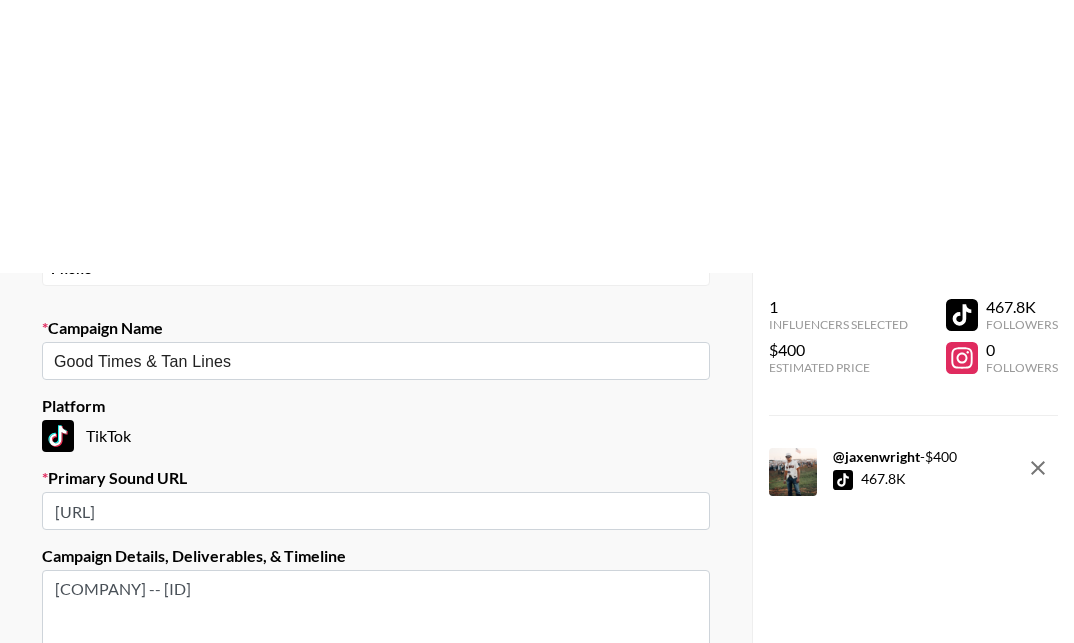 scroll, scrollTop: 6, scrollLeft: 0, axis: vertical 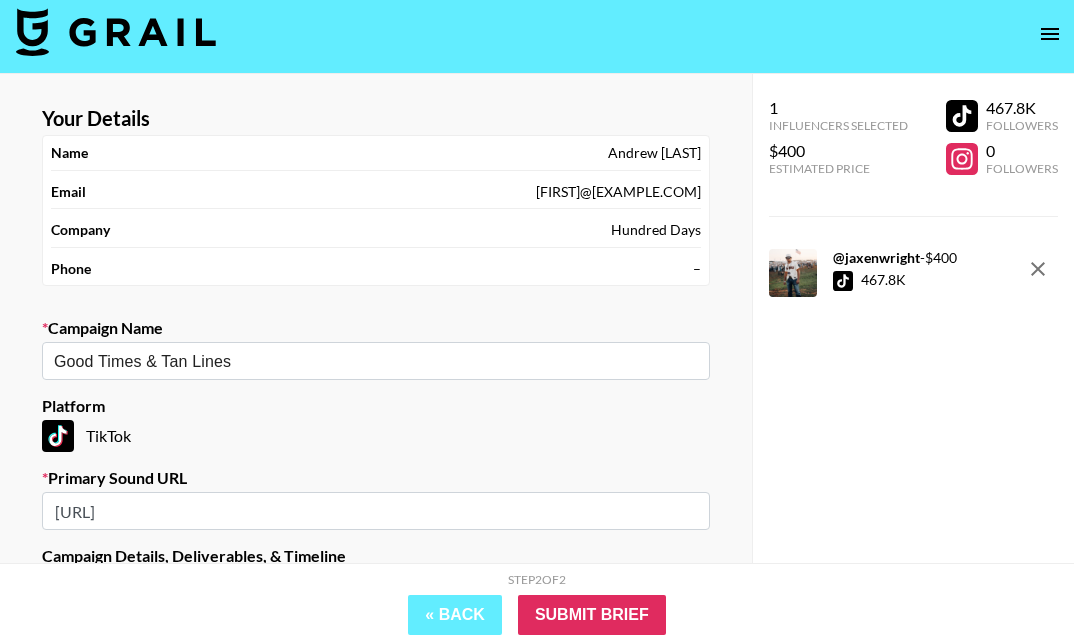 click on "v 1.7.99 © Grail Talent Terms" at bounding box center (537, 938) 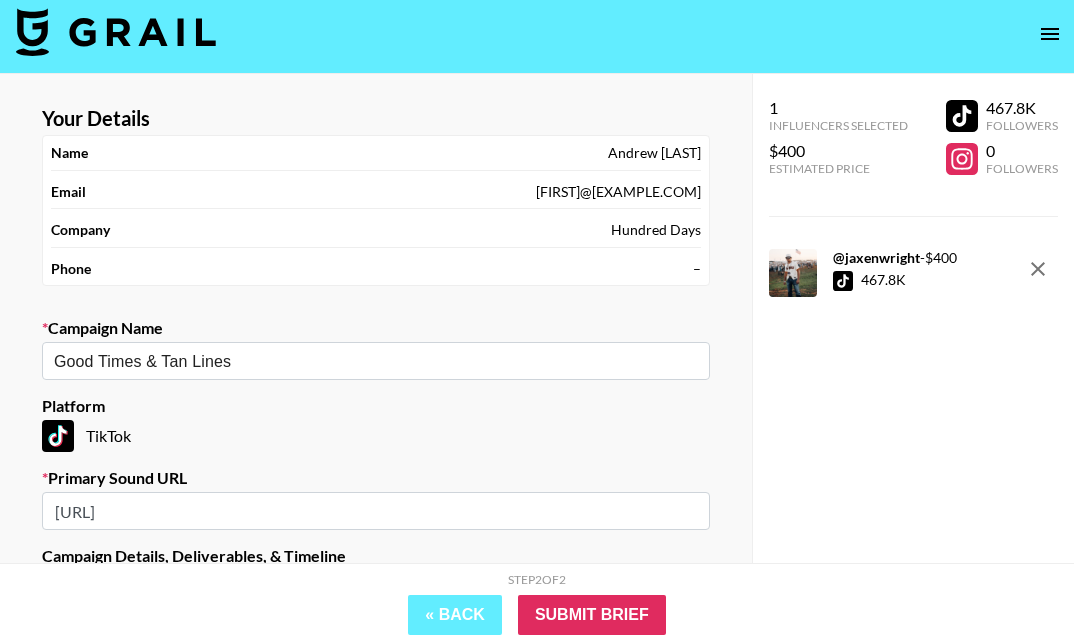 scroll, scrollTop: 0, scrollLeft: 0, axis: both 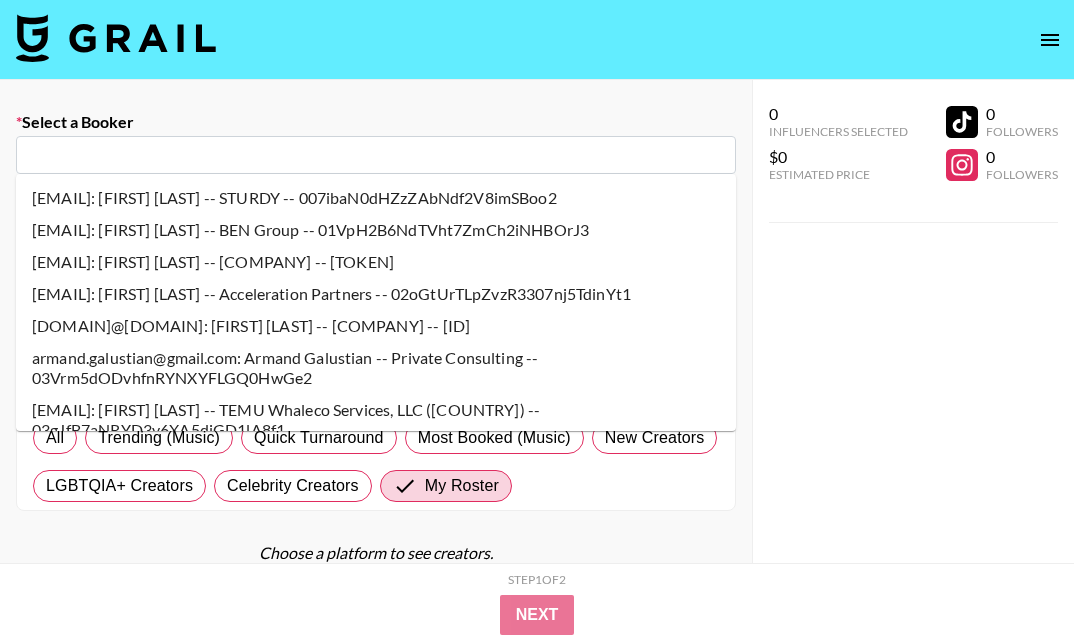 drag, startPoint x: 530, startPoint y: 155, endPoint x: 988, endPoint y: 76, distance: 464.76337 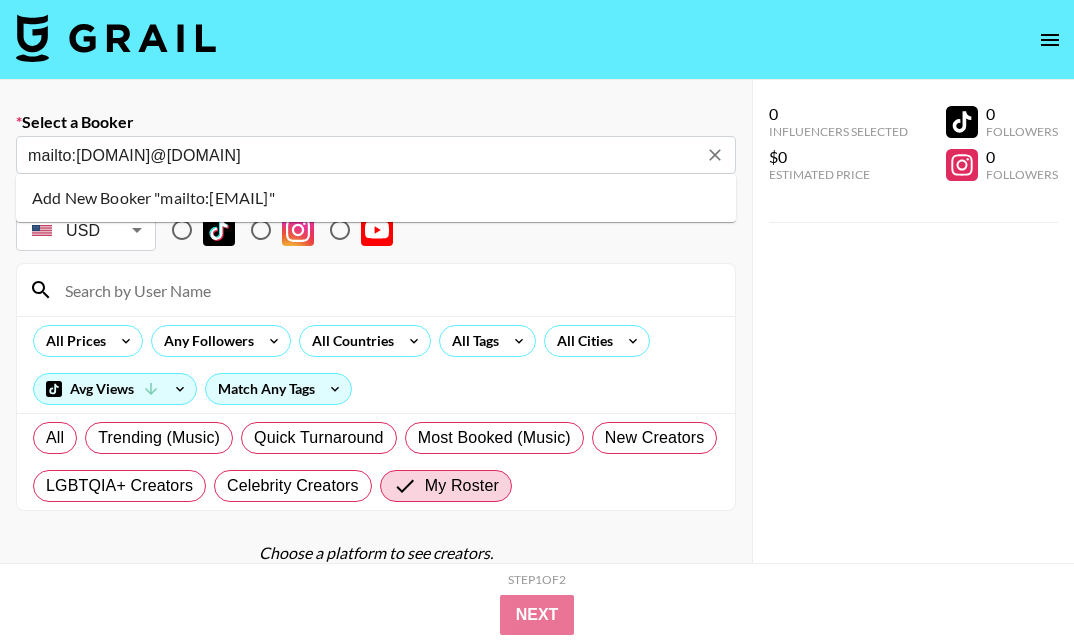 click on "Add New Booker "mailto:[EMAIL]"" at bounding box center (376, 198) 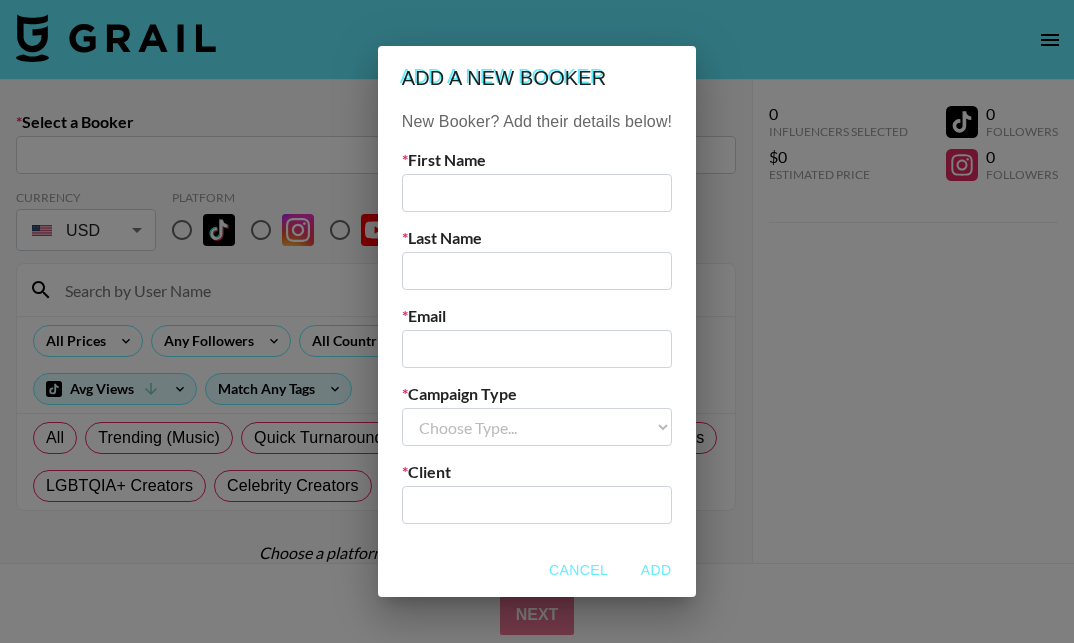 click on "Add a new booker New Booker? Add their details below! [FIRST] [LAST] [EMAIL] Campaign Type Choose Type... Song Promos Brand Promos Client ​ Cancel Add" at bounding box center (537, 321) 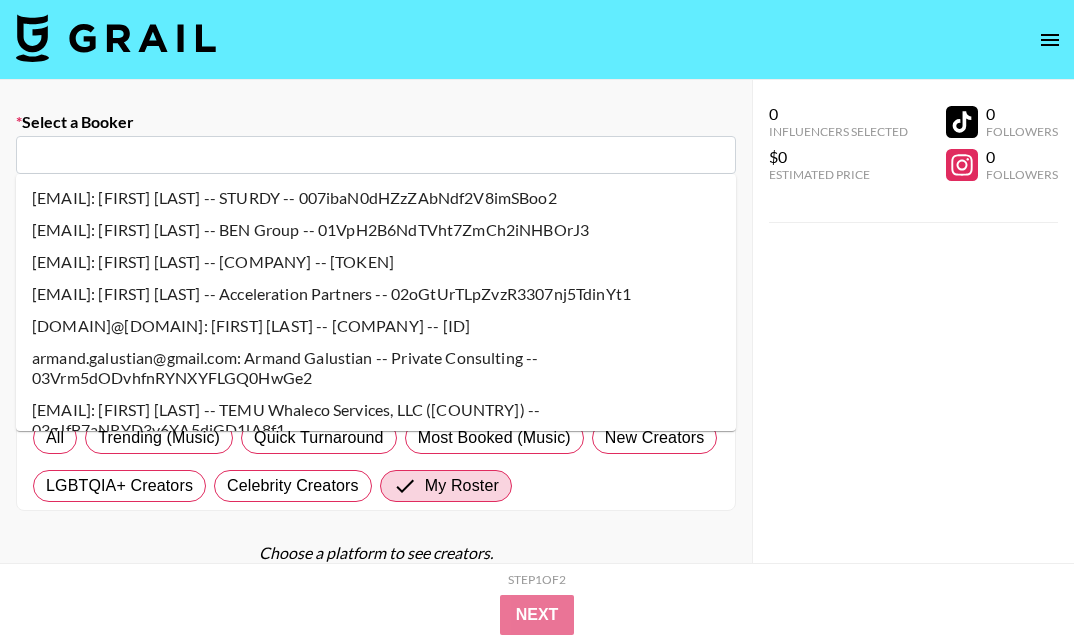 click at bounding box center [376, 155] 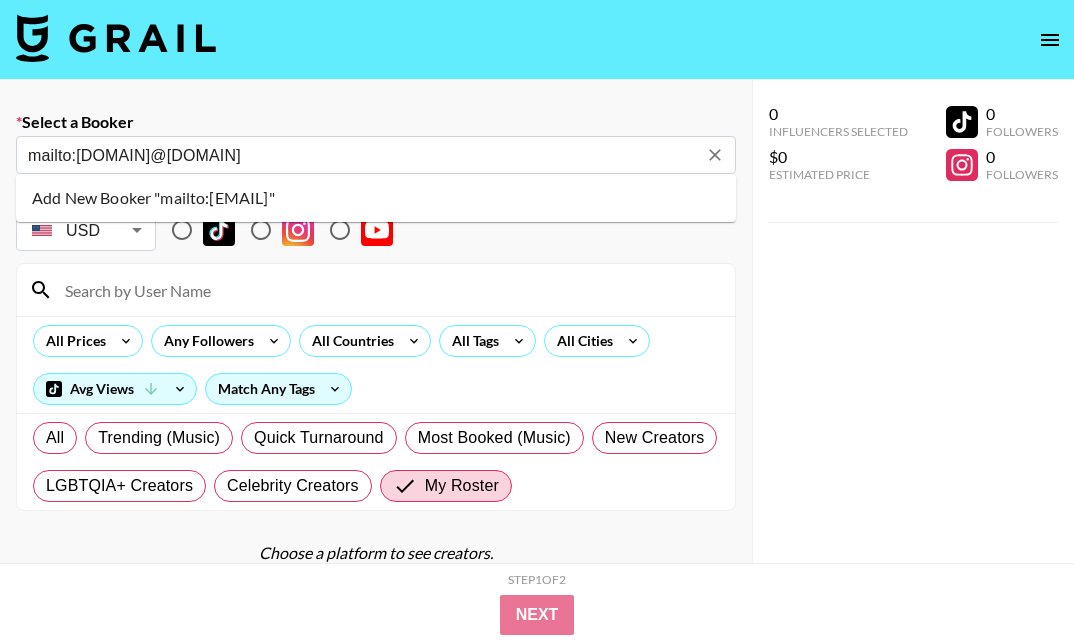 drag, startPoint x: 74, startPoint y: 151, endPoint x: 94, endPoint y: 151, distance: 20 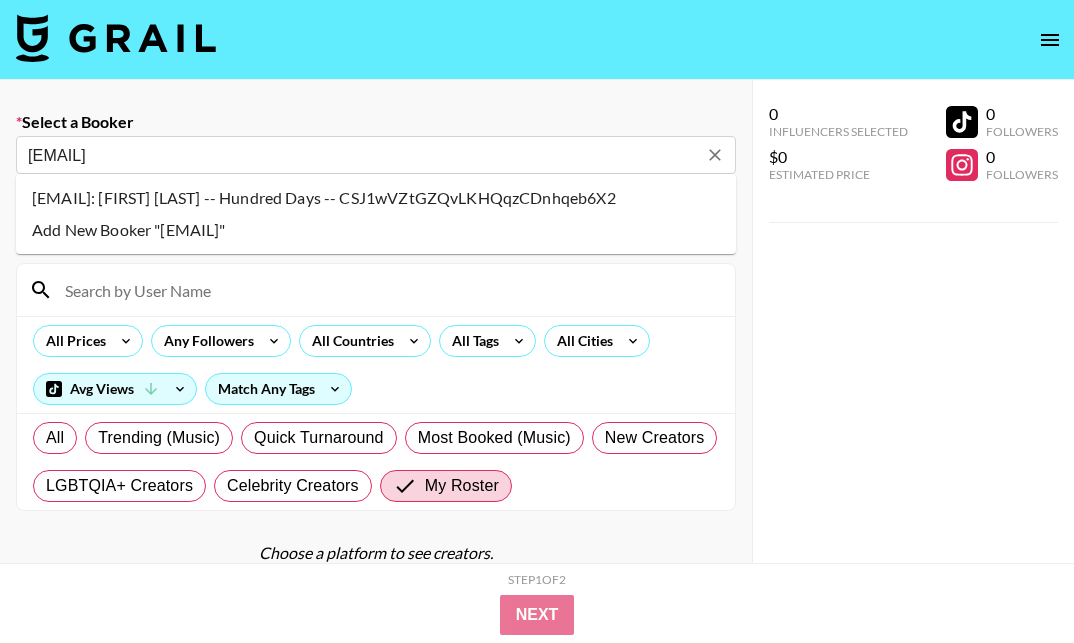 click on "[EMAIL]: [FIRST] [LAST] -- Hundred Days -- CSJ1wVZtGZQvLKHQqzCDnhqeb6X2" at bounding box center [376, 198] 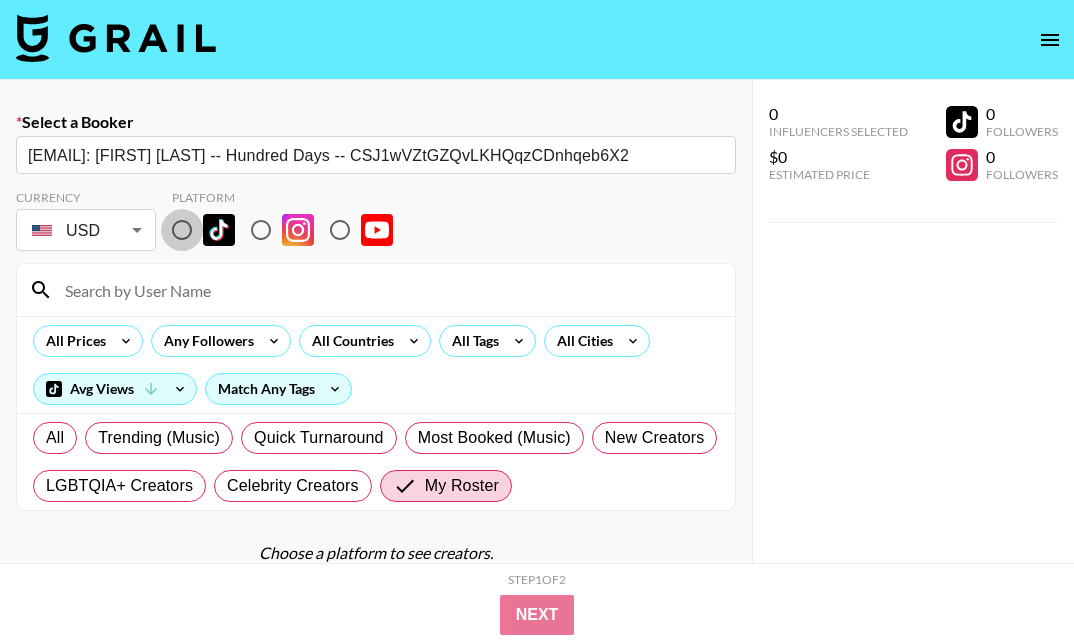 click at bounding box center [182, 230] 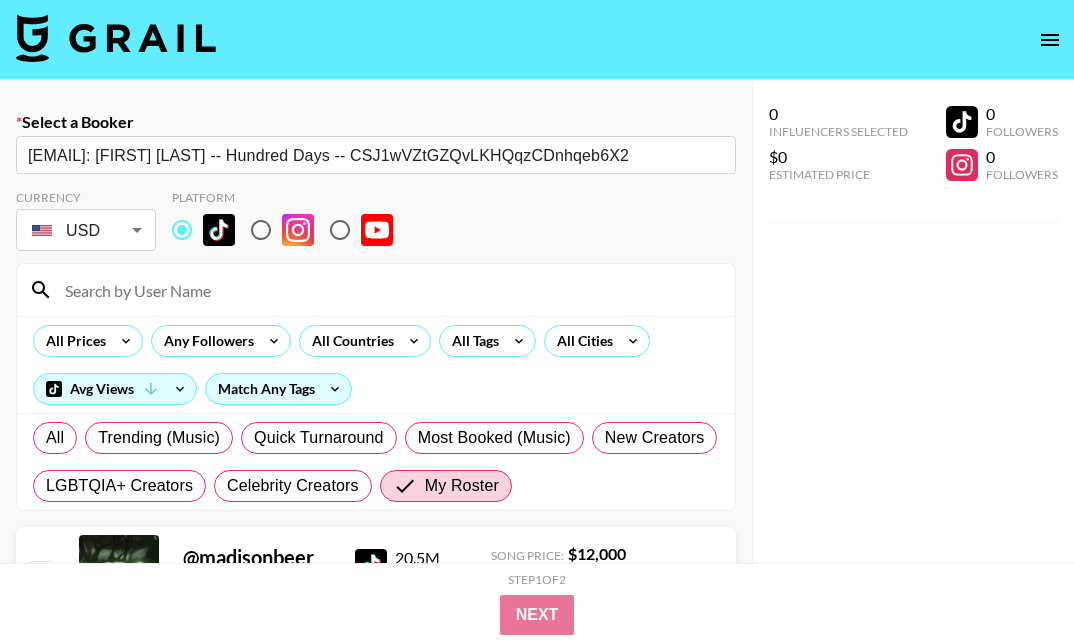click at bounding box center (388, 290) 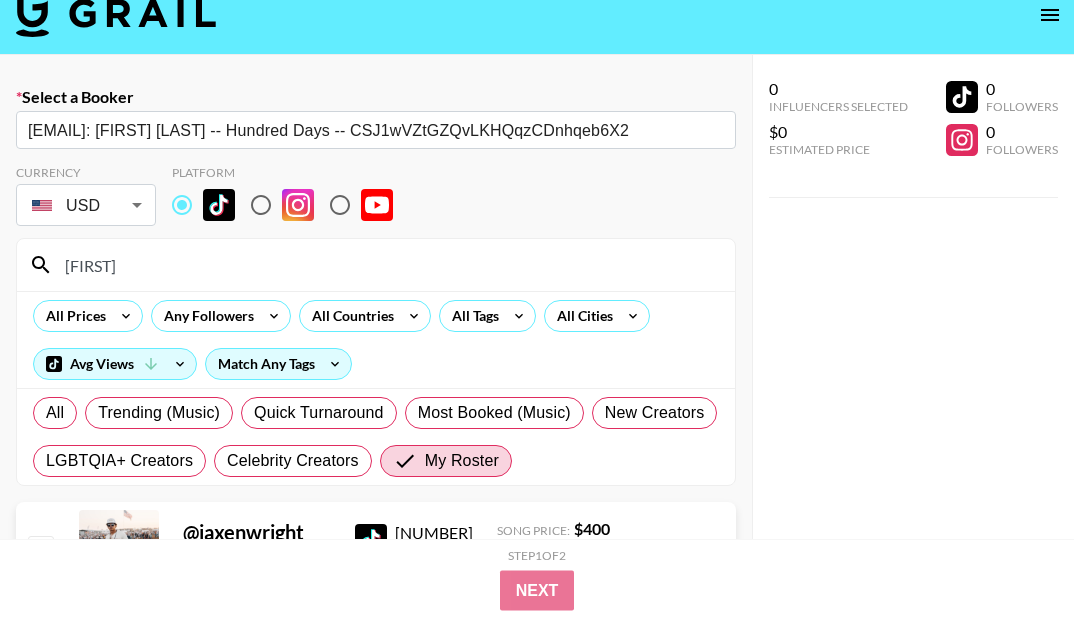 type on "[FIRST]" 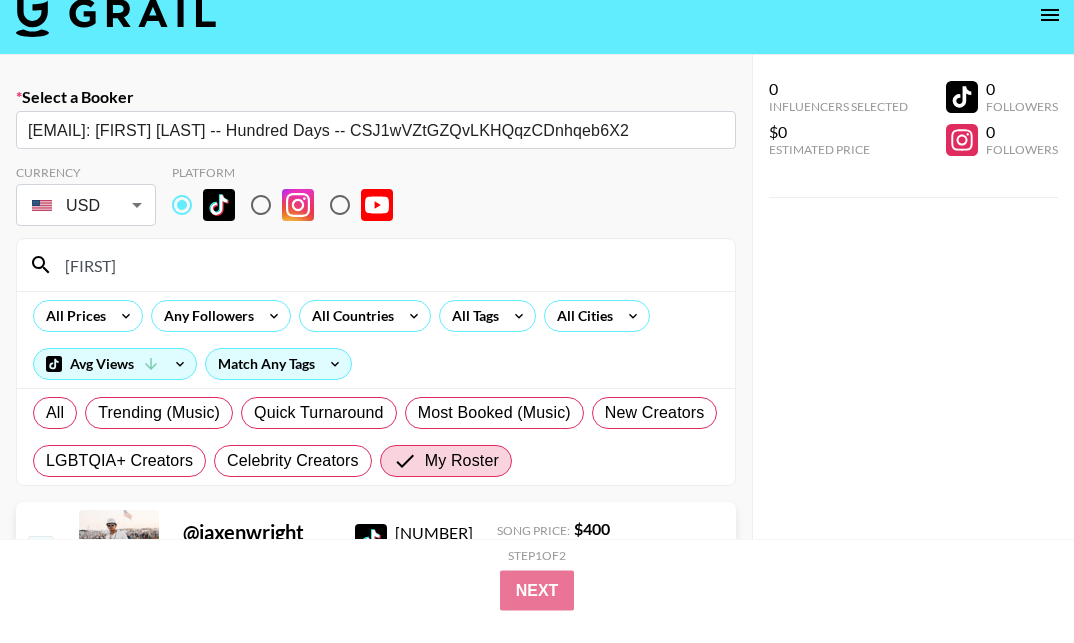 checkbox on "true" 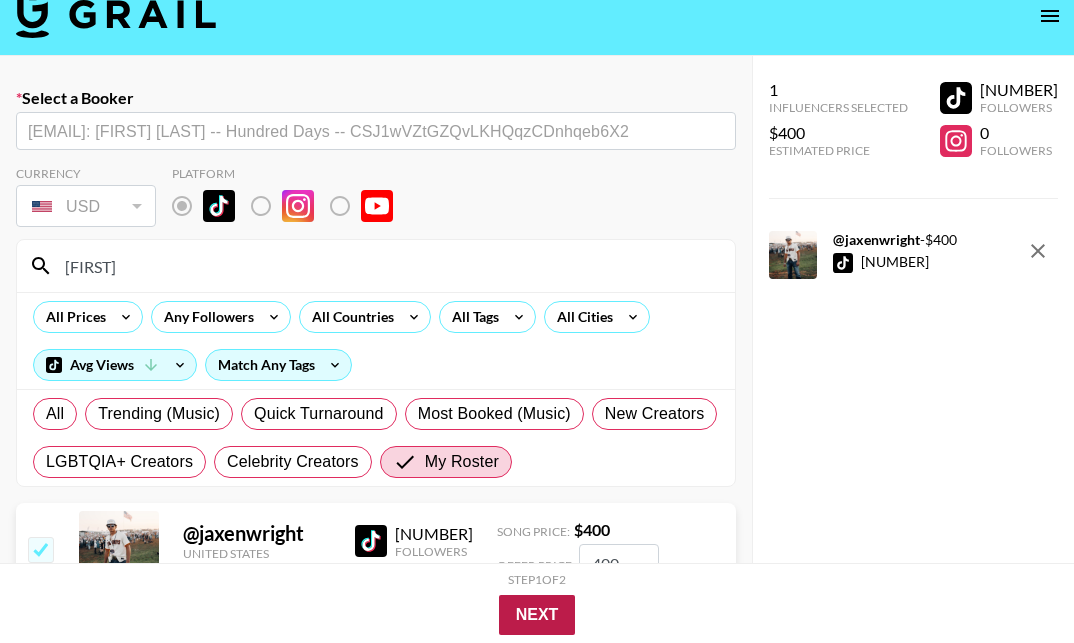 click on "Next" at bounding box center (537, 615) 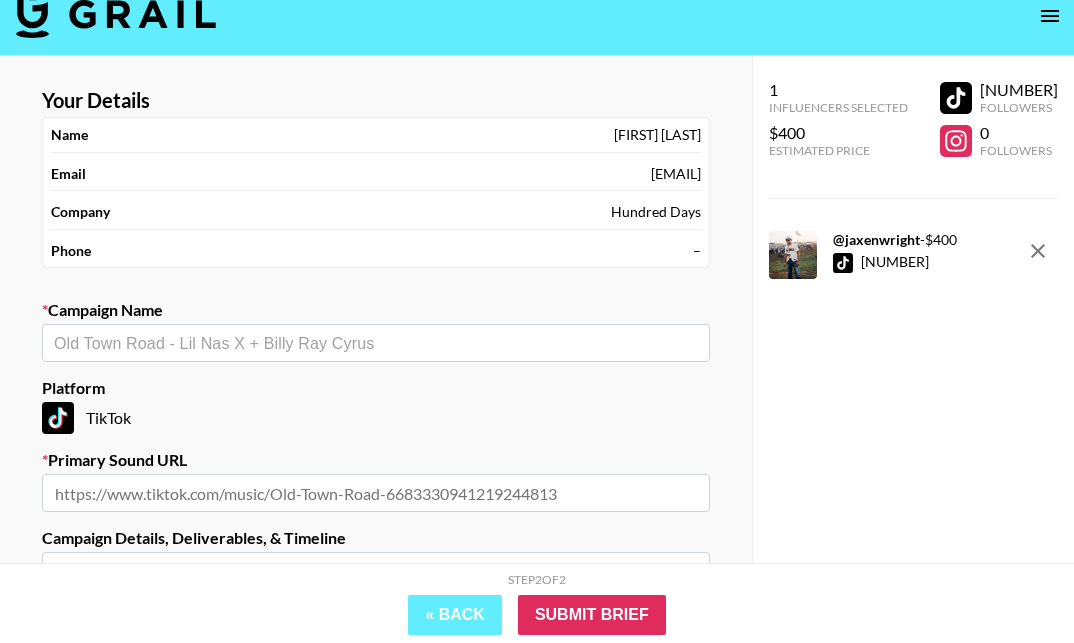 click at bounding box center (376, 343) 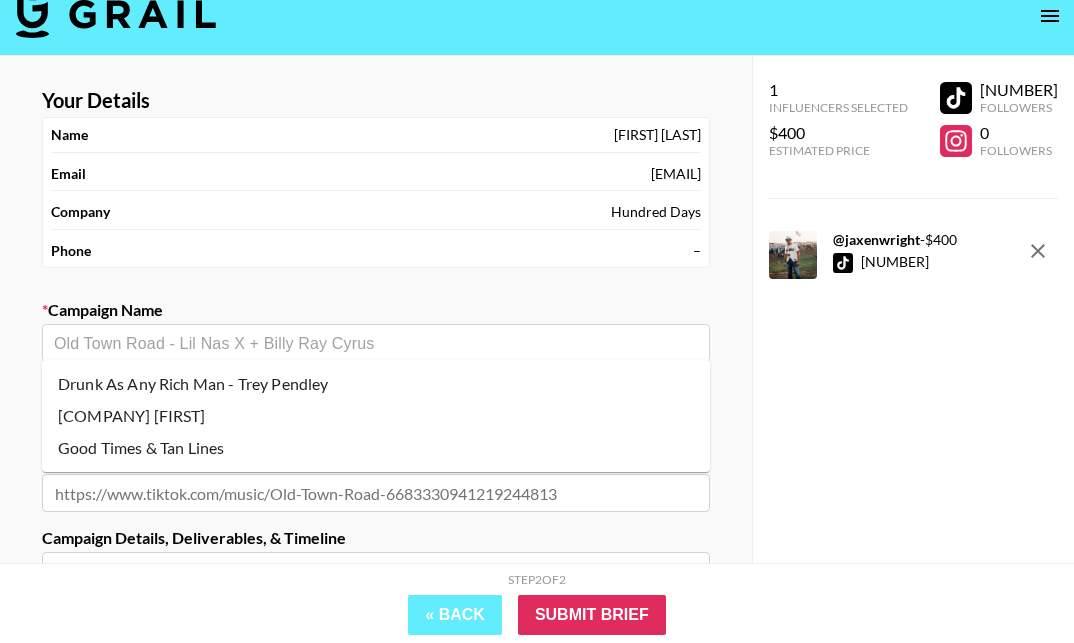 click on "Good Times & Tan Lines" at bounding box center (376, 448) 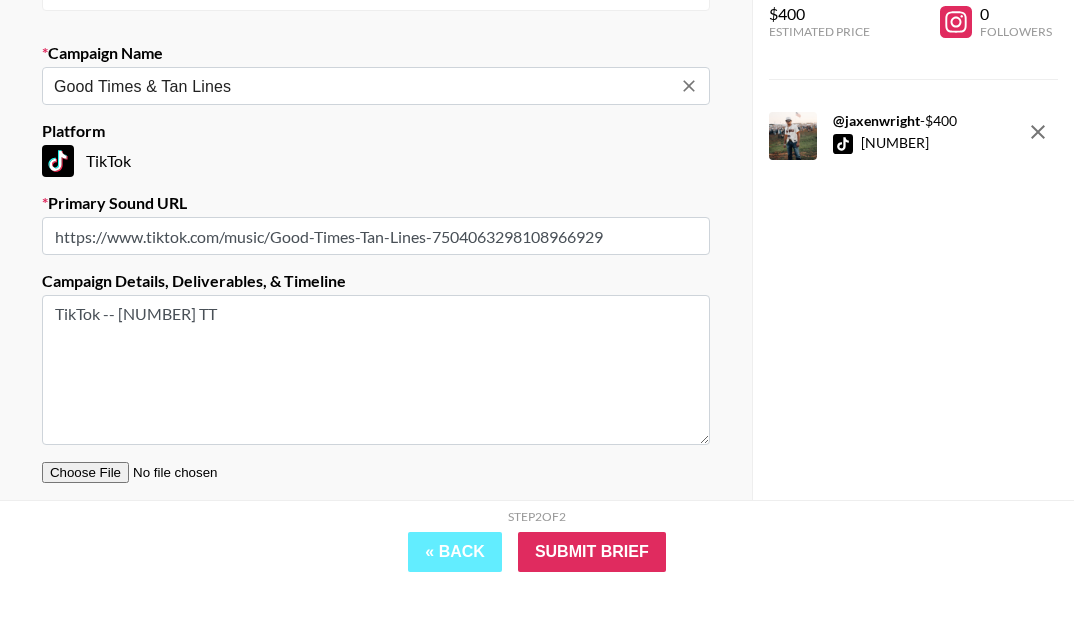 scroll, scrollTop: 281, scrollLeft: 0, axis: vertical 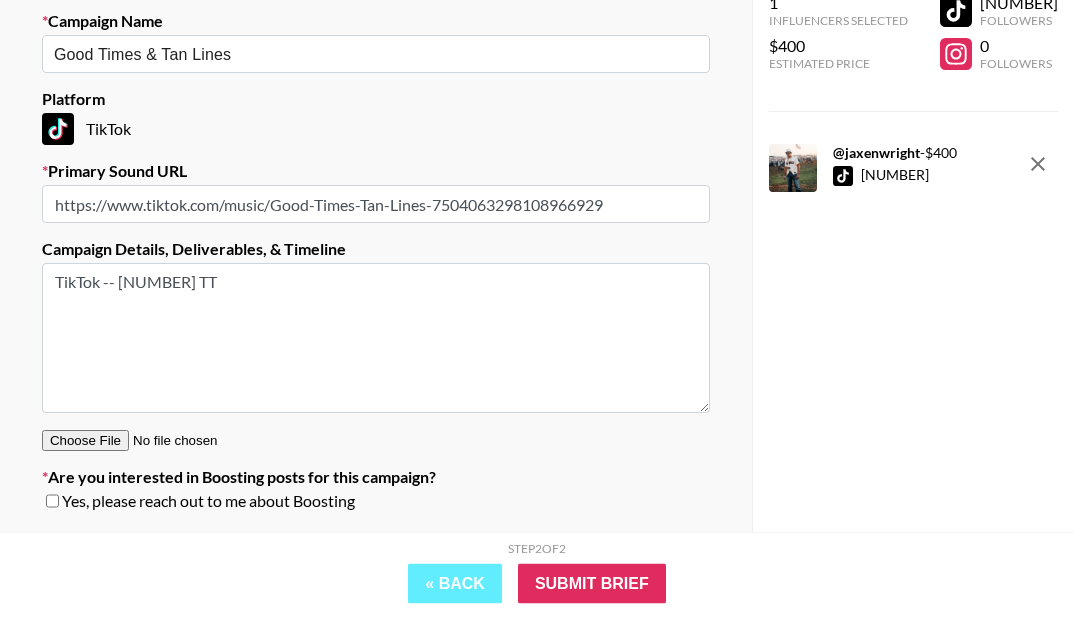 click on "Your Details Name [FIRST] [LAST] Email [EMAIL] Company [COMPANY] Phone – Campaign Name [CAMPAIGN NAME] Platform TikTok Primary Sound URL [URL] Campaign Details, Deliverables, & Timeline TikTok -- 1 TT Are you interested in Boosting posts for this campaign? Yes, please reach out to me about Boosting 1 Influencers Selected $400 Estimated Price 467.8K Followers 0 Followers @ [USERNAME] - $ 400 467.8K 1 Influencers Selected $400 Estimated Price 467.8K Followers 0 Followers Step 2 of 2 View Summary « Back Submit Brief" at bounding box center [537, 211] 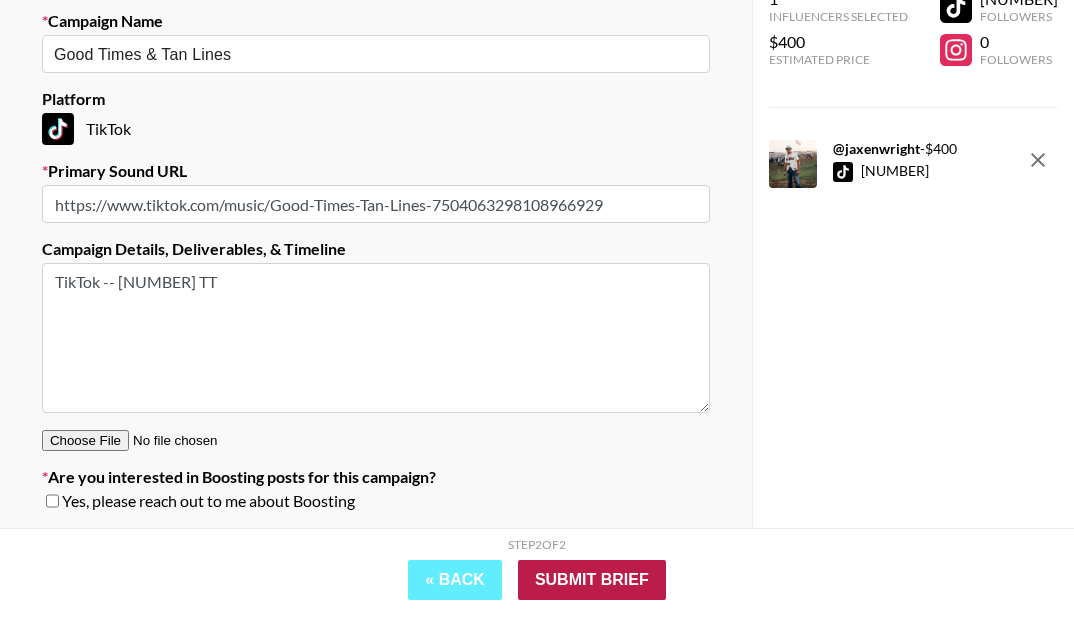 click on "Submit Brief" at bounding box center [592, 615] 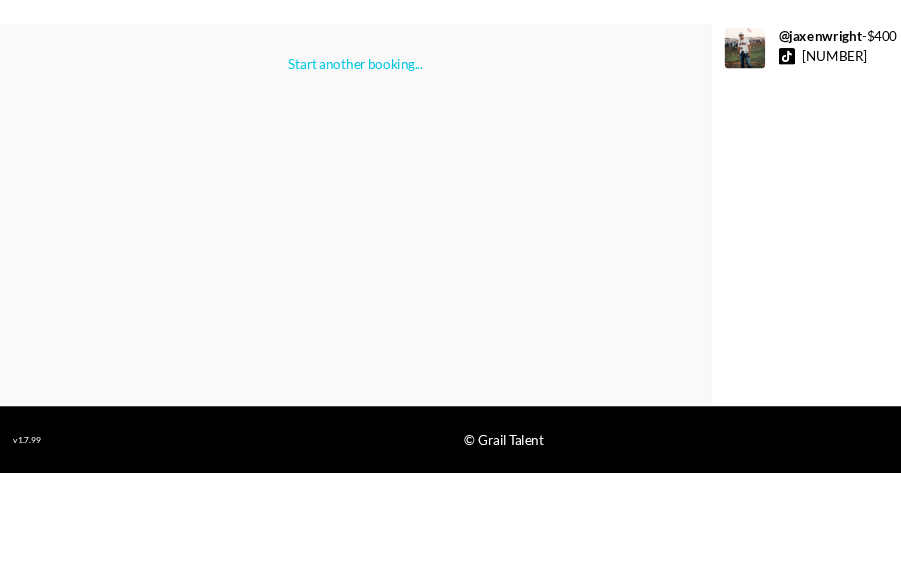 scroll, scrollTop: 0, scrollLeft: 0, axis: both 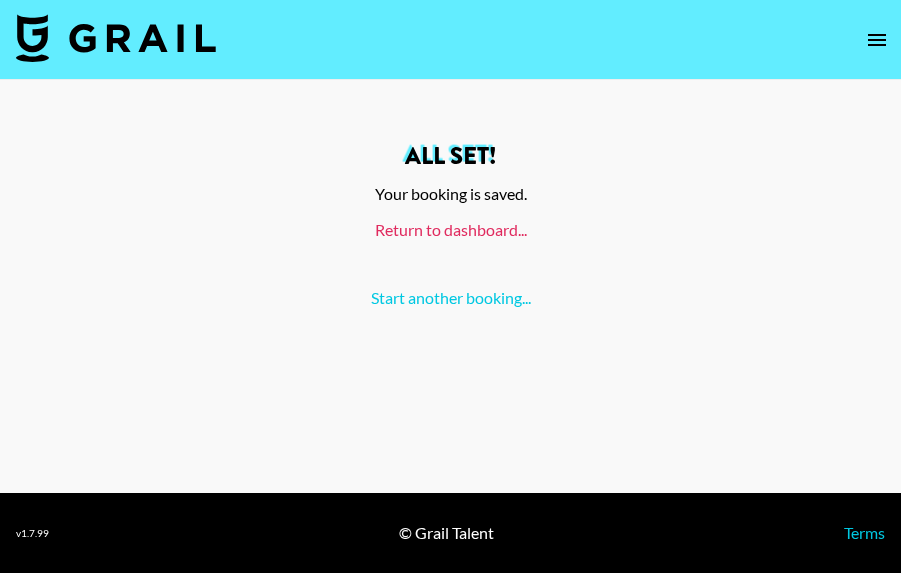 click on "Return to dashboard..." at bounding box center (451, 229) 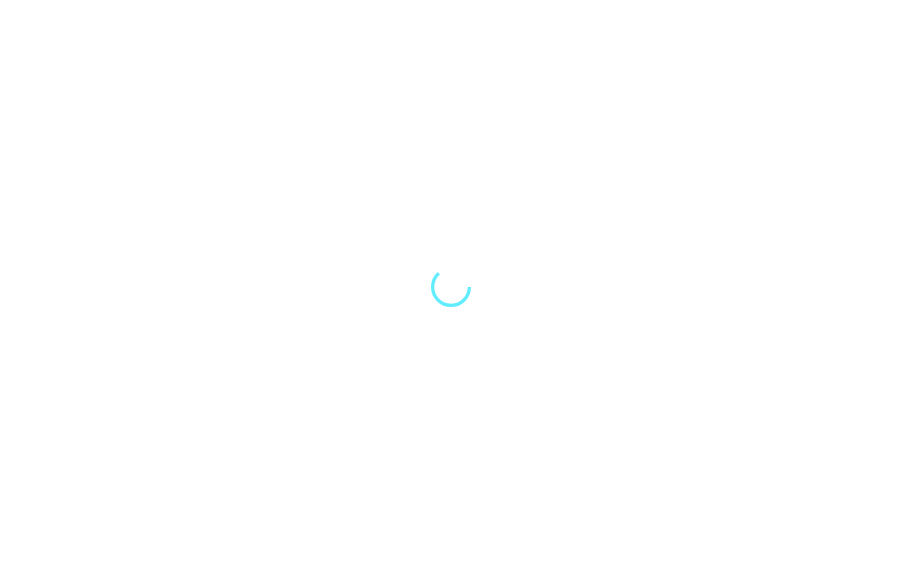 scroll, scrollTop: 0, scrollLeft: 0, axis: both 